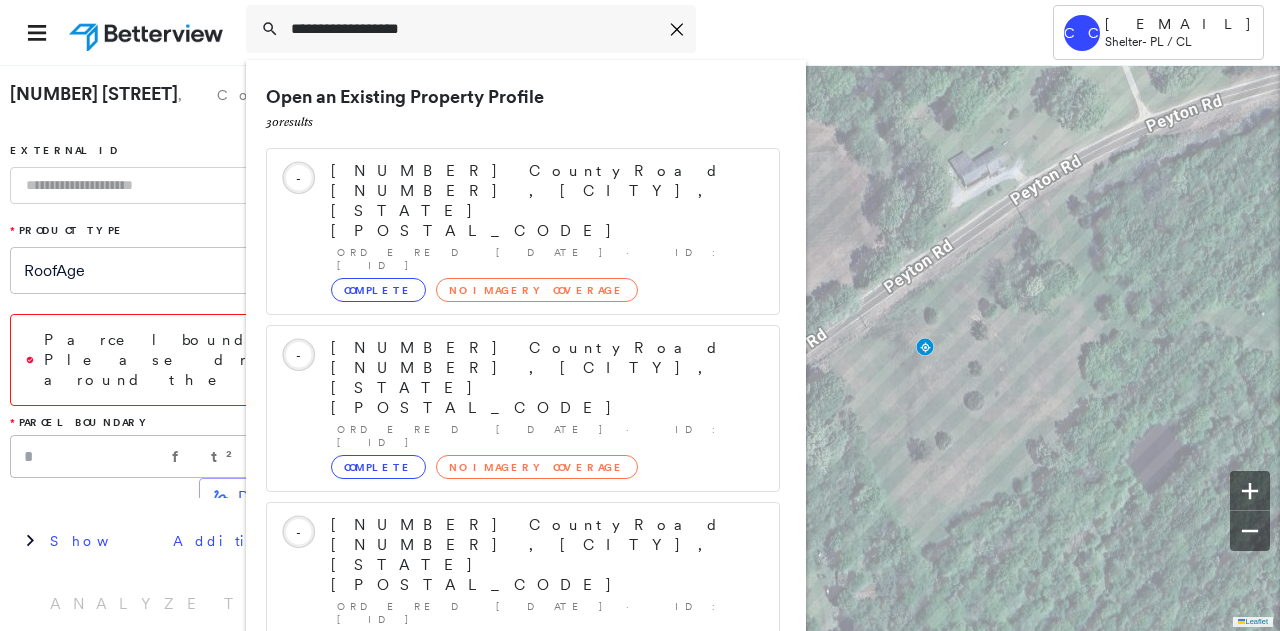 scroll, scrollTop: 0, scrollLeft: 0, axis: both 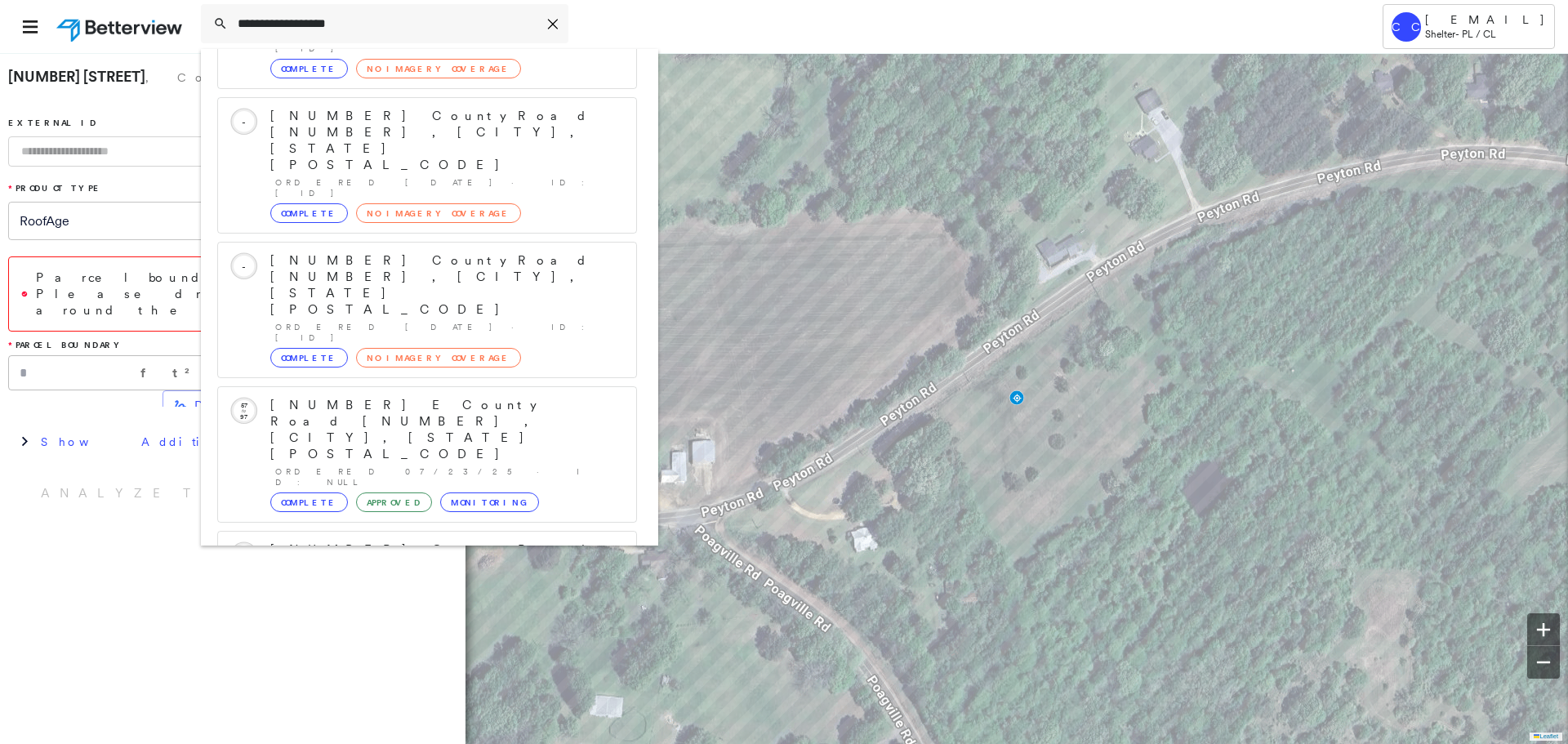 click on "**********" at bounding box center [741, 26] 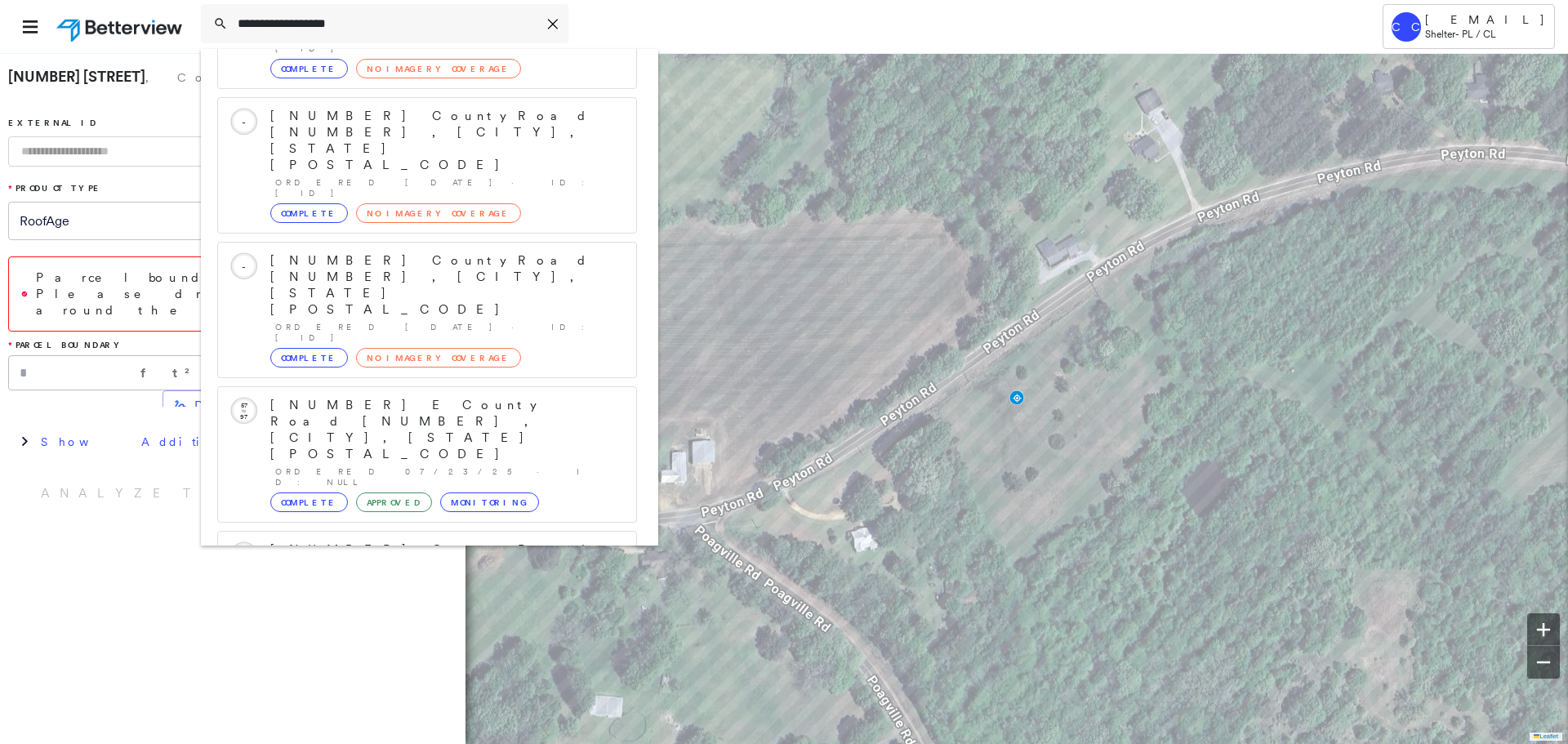 drag, startPoint x: 400, startPoint y: 23, endPoint x: 108, endPoint y: 22, distance: 292.0017 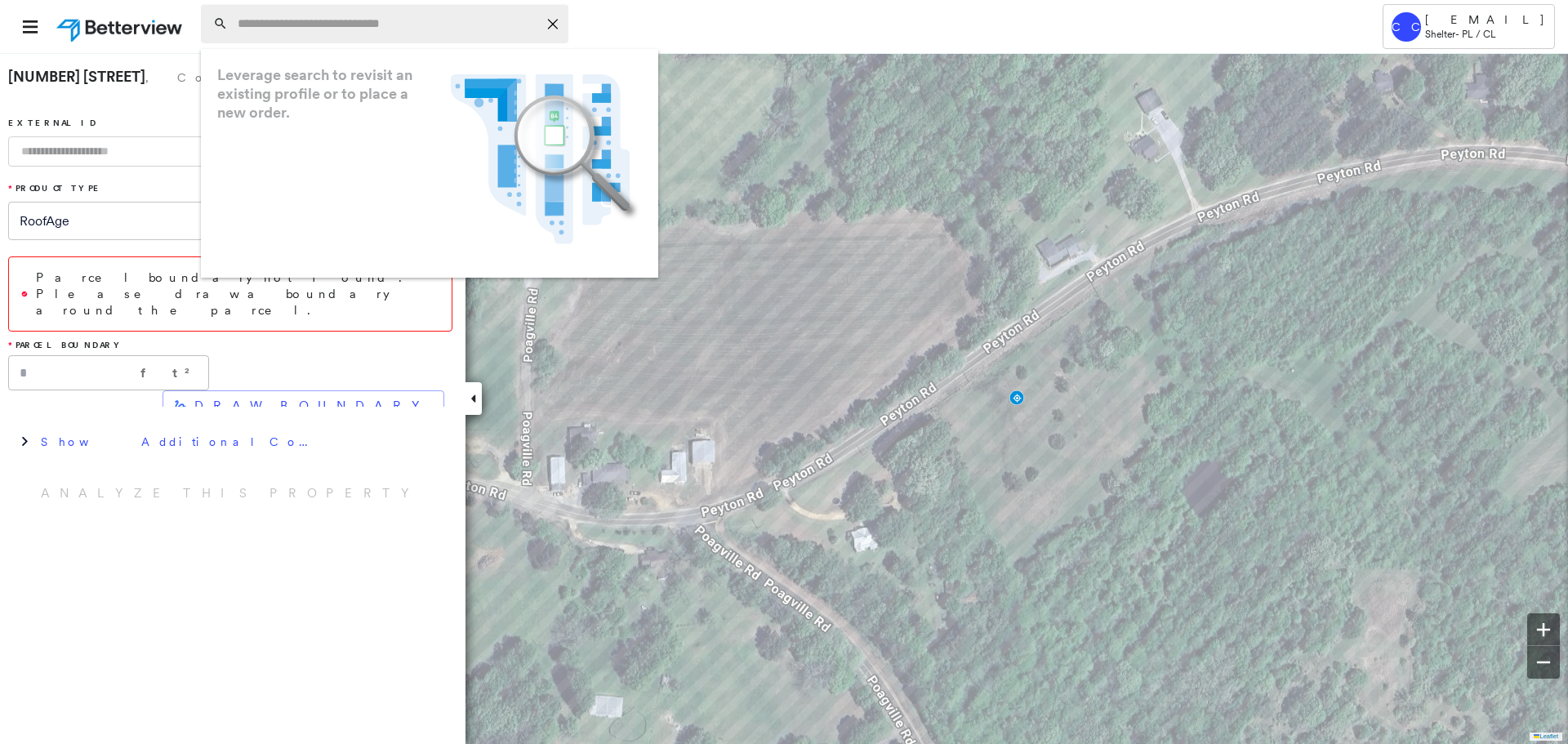 click at bounding box center [387, 24] 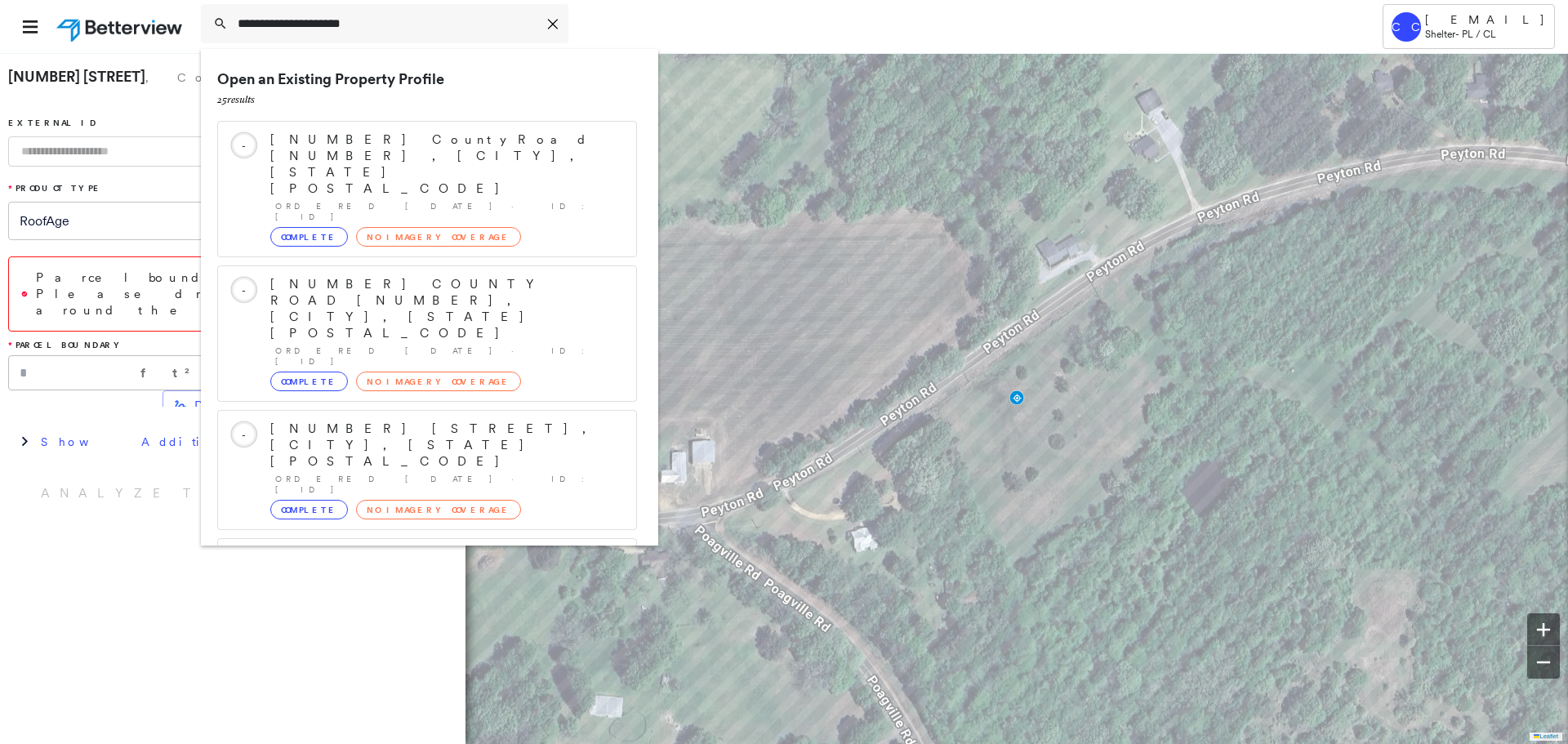 drag, startPoint x: 260, startPoint y: 25, endPoint x: 180, endPoint y: 32, distance: 80.30567 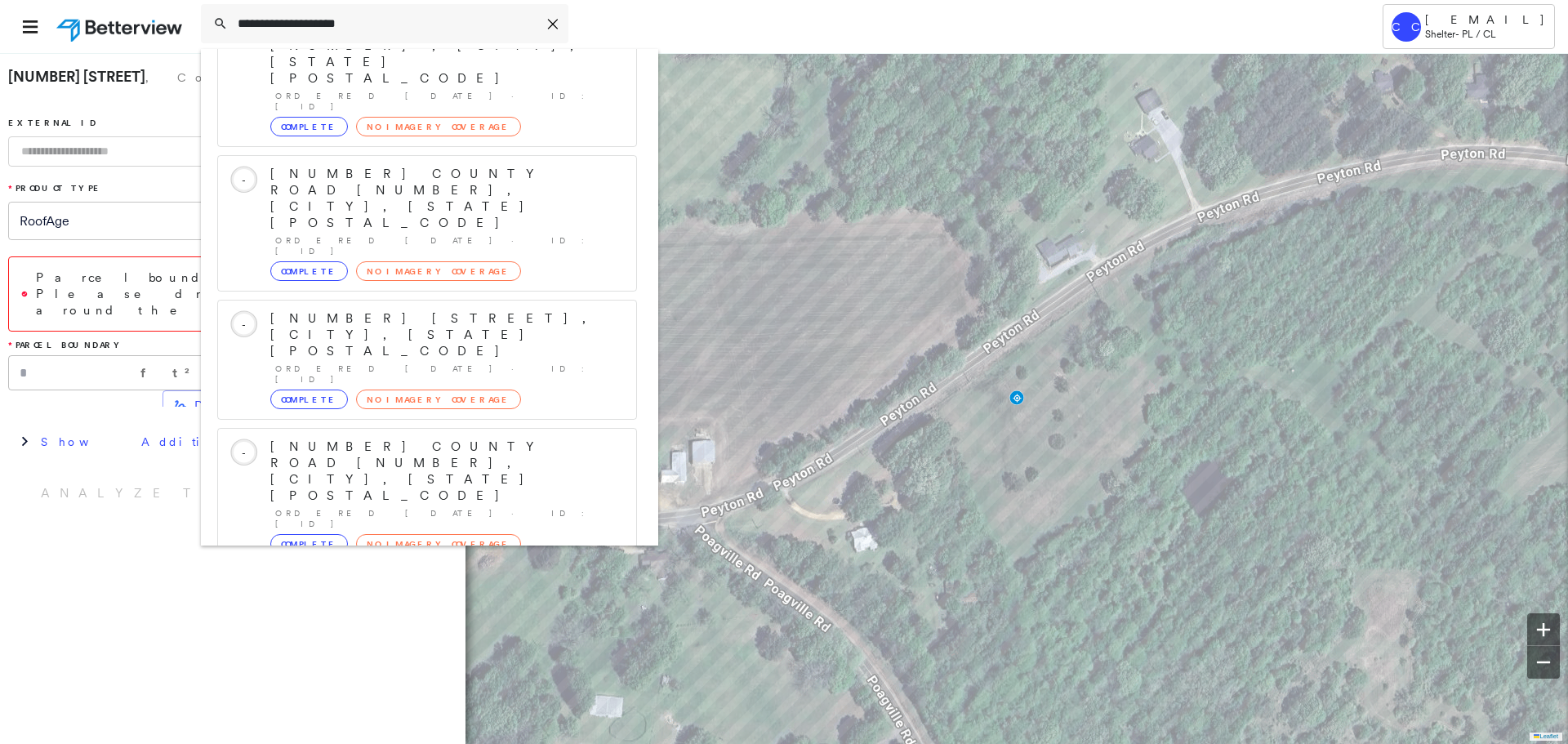 scroll, scrollTop: 174, scrollLeft: 0, axis: vertical 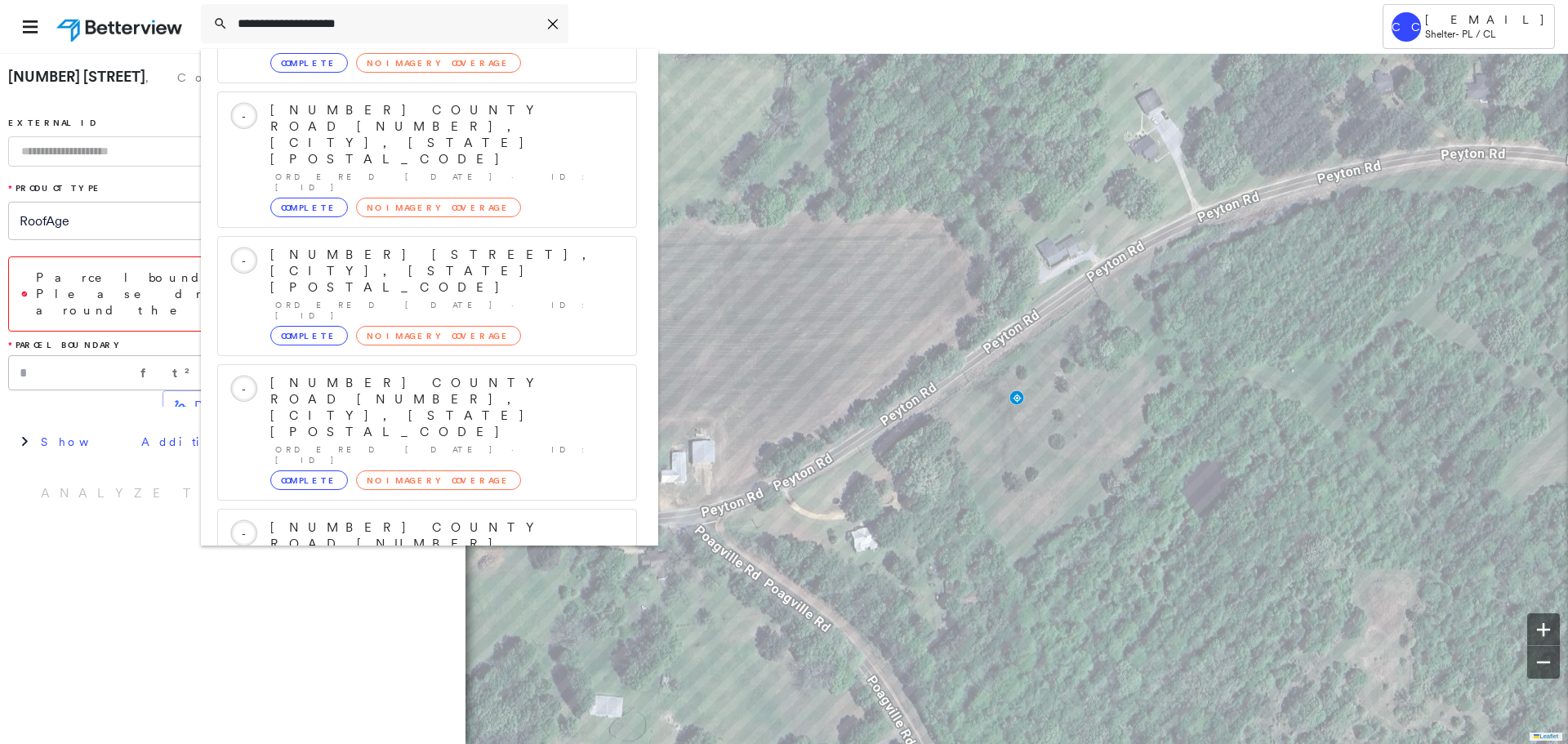 type on "**********" 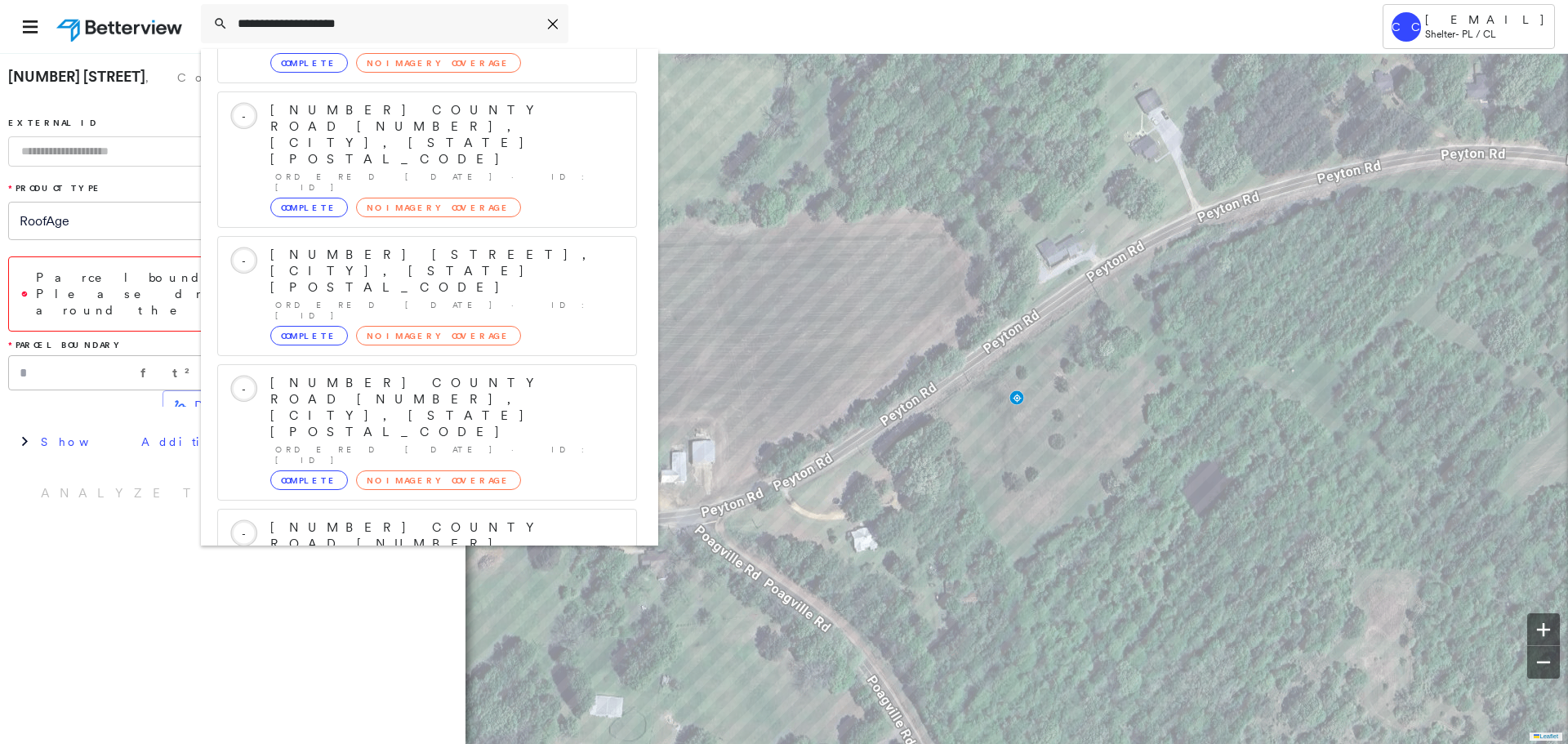 click on "[NUMBER] County Road [NUMBER], [CITY], [STATE] [POSTAL_CODE]" at bounding box center (409, 799) 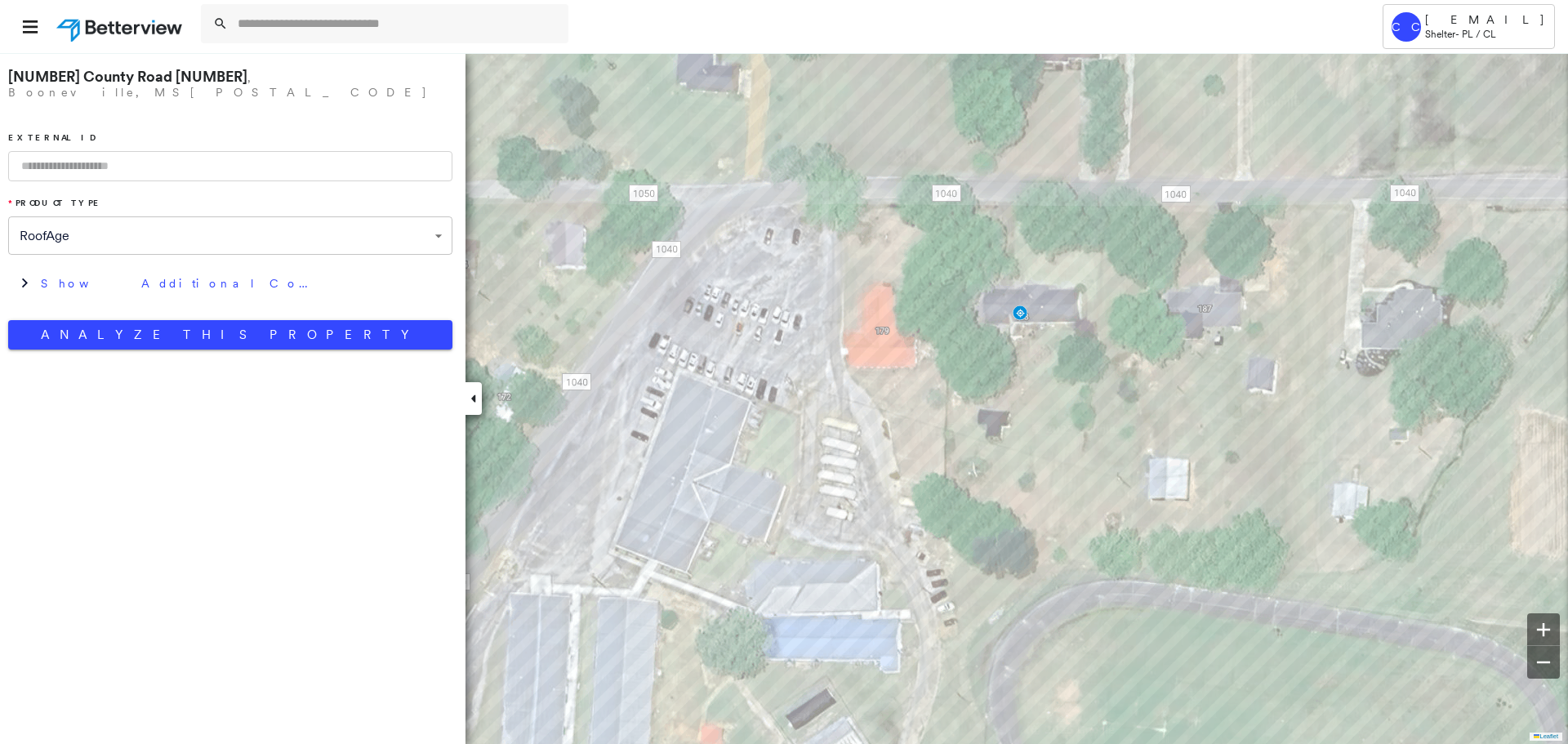 click at bounding box center (230, 166) 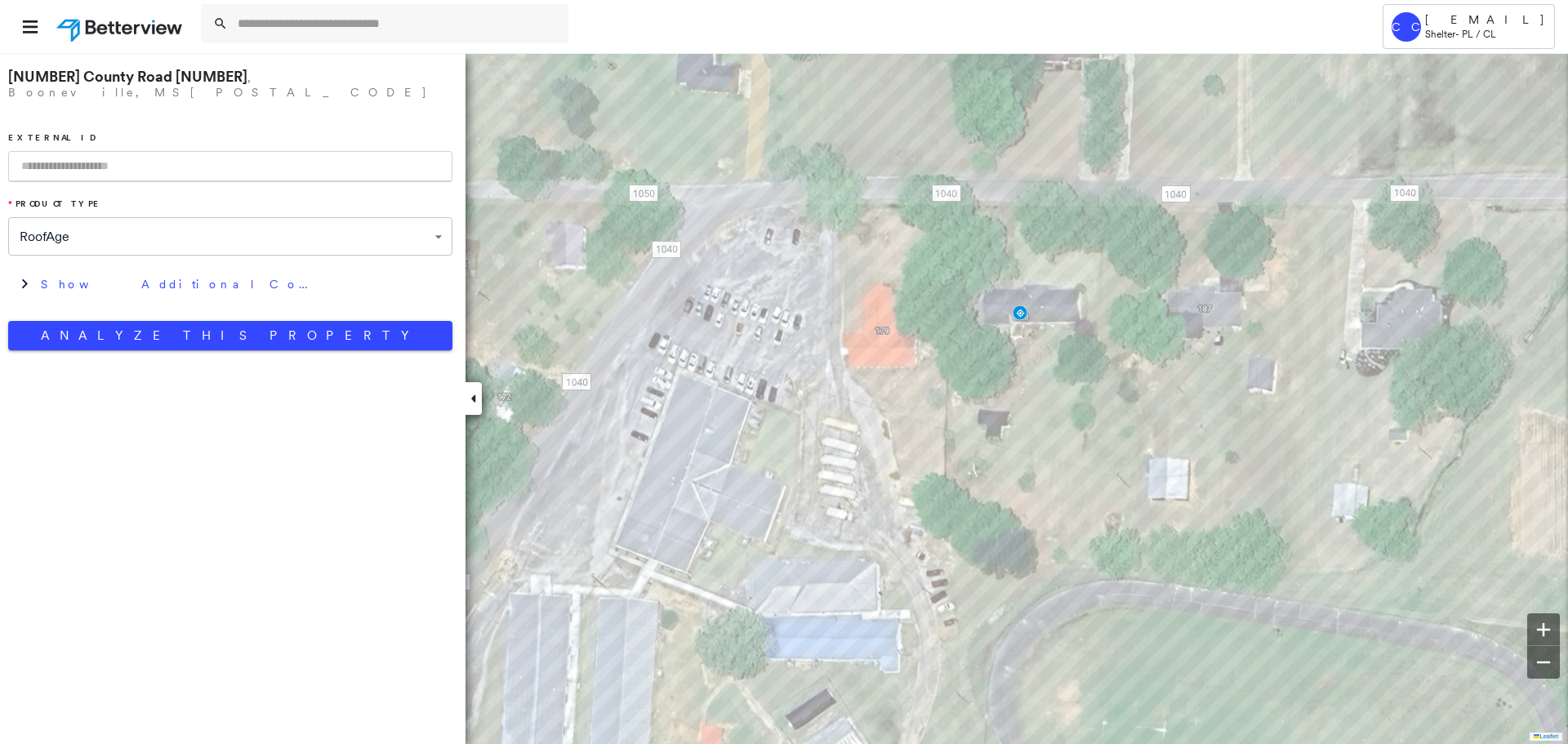 paste on "**********" 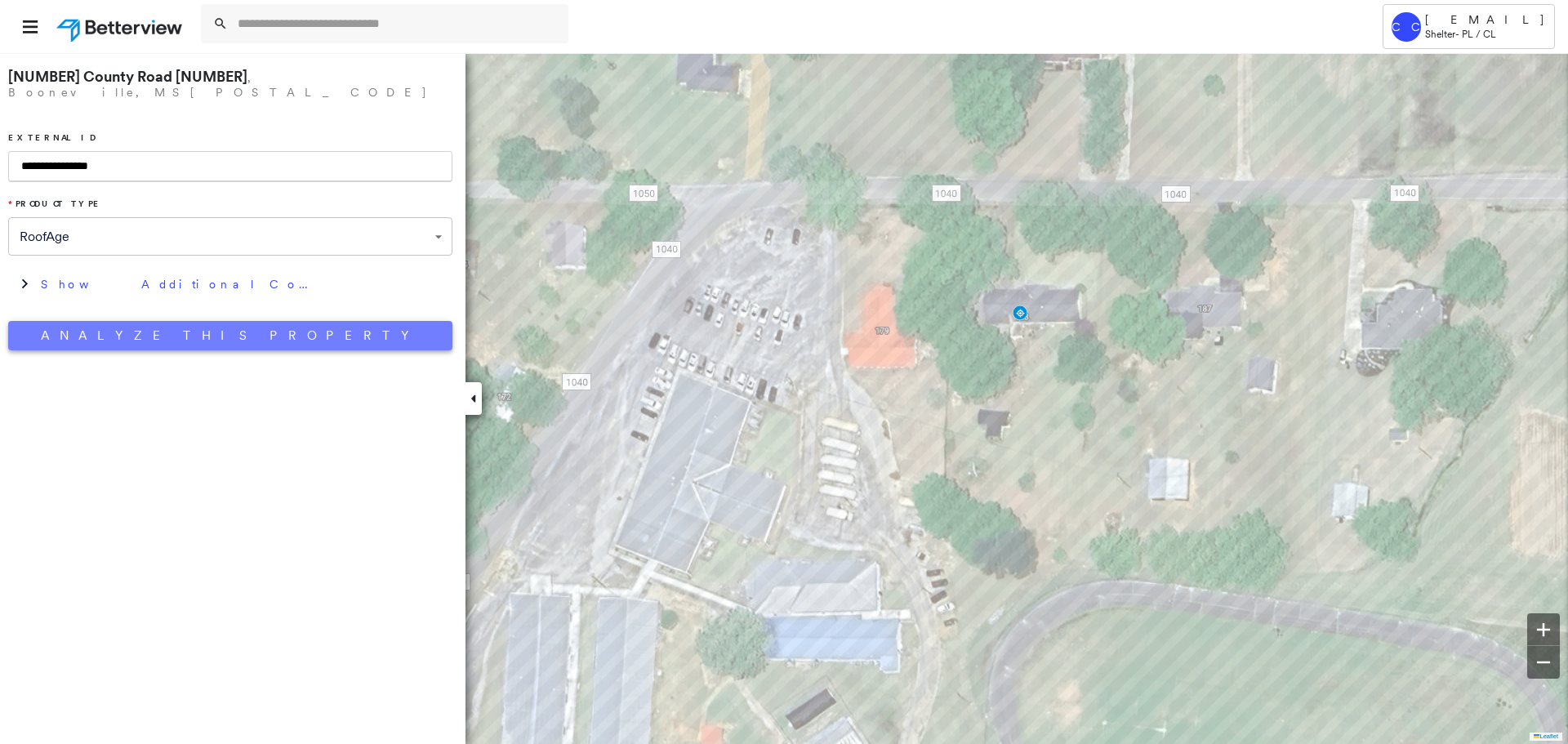 type on "**********" 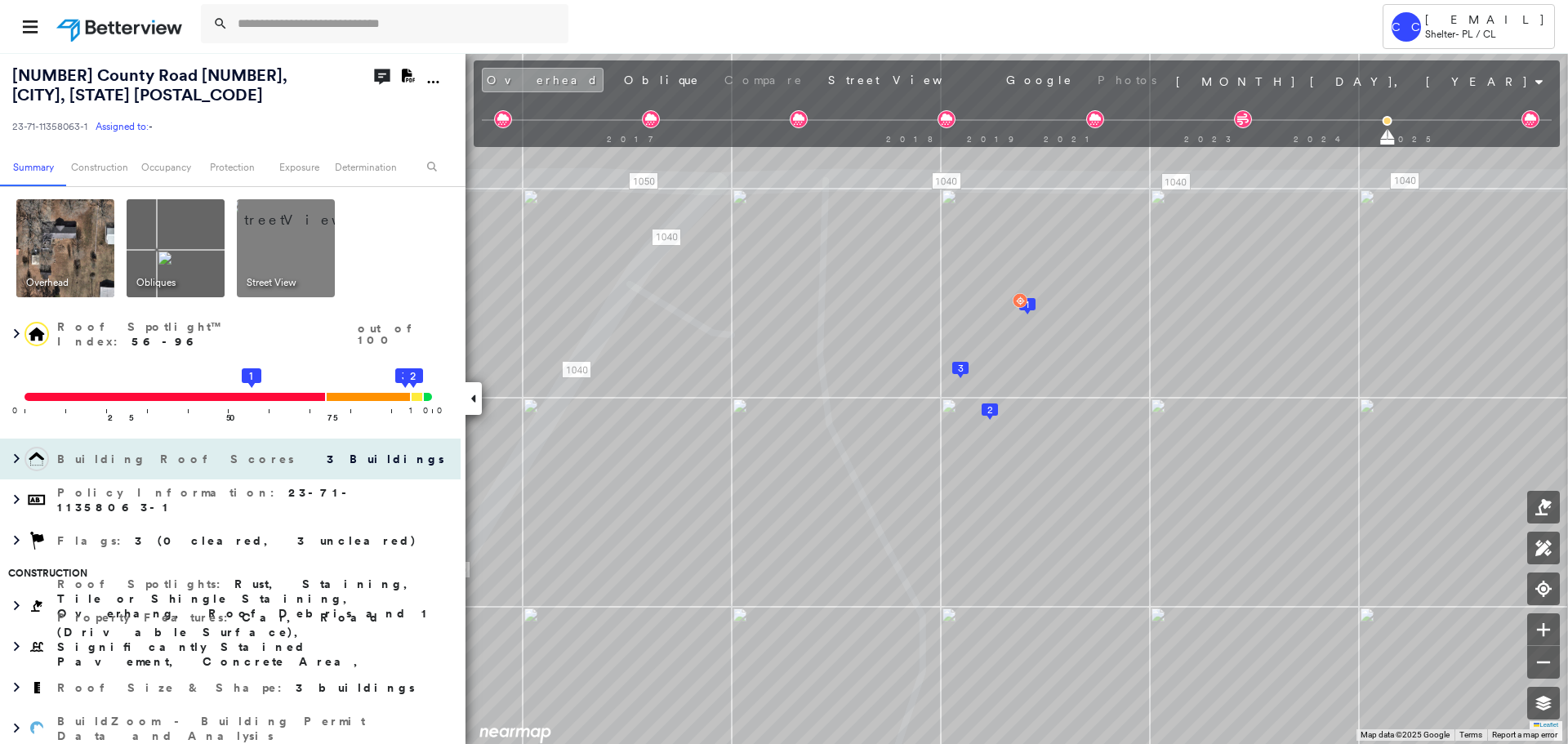 click on "Building Roof Scores" at bounding box center (177, 459) 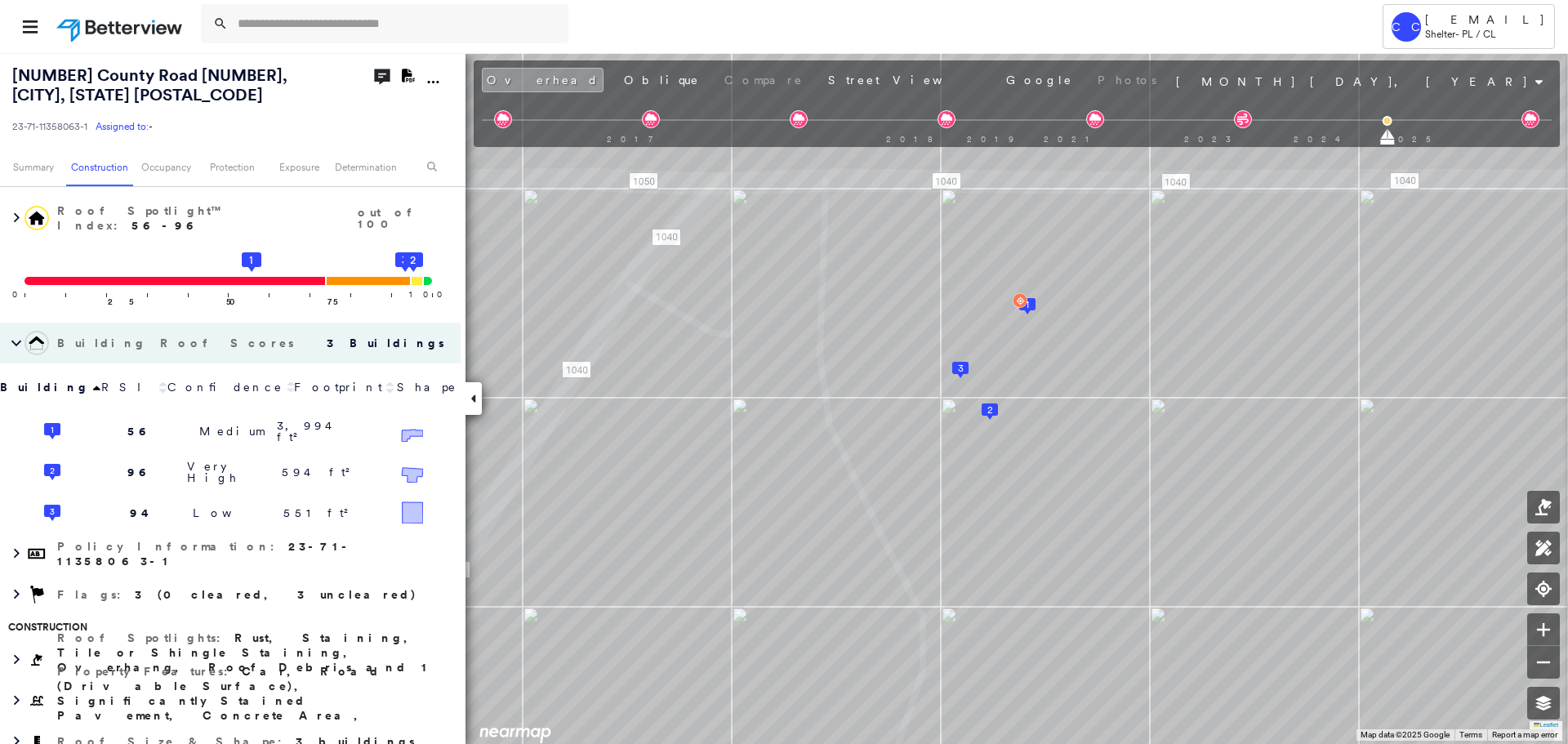 scroll, scrollTop: 0, scrollLeft: 0, axis: both 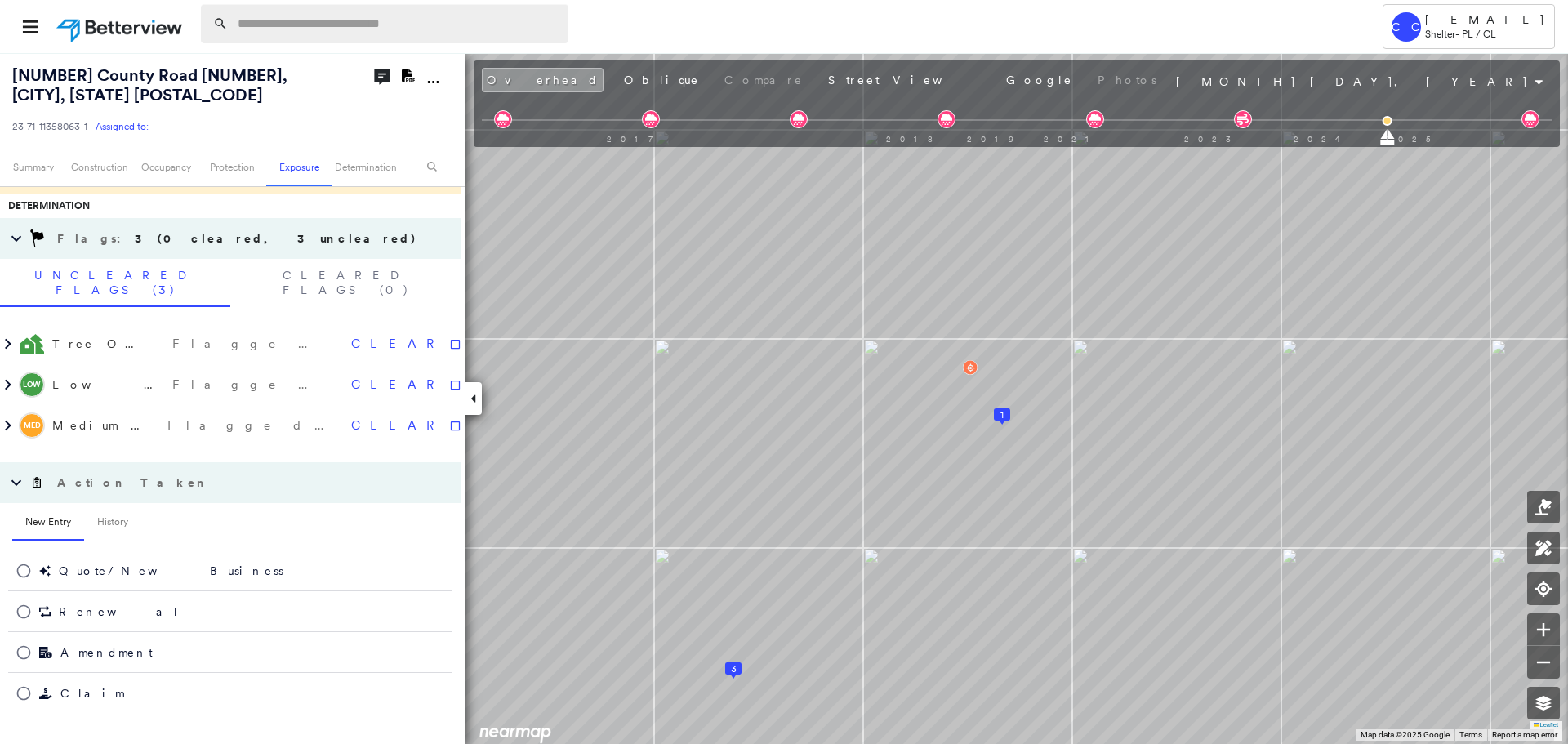 click at bounding box center [398, 24] 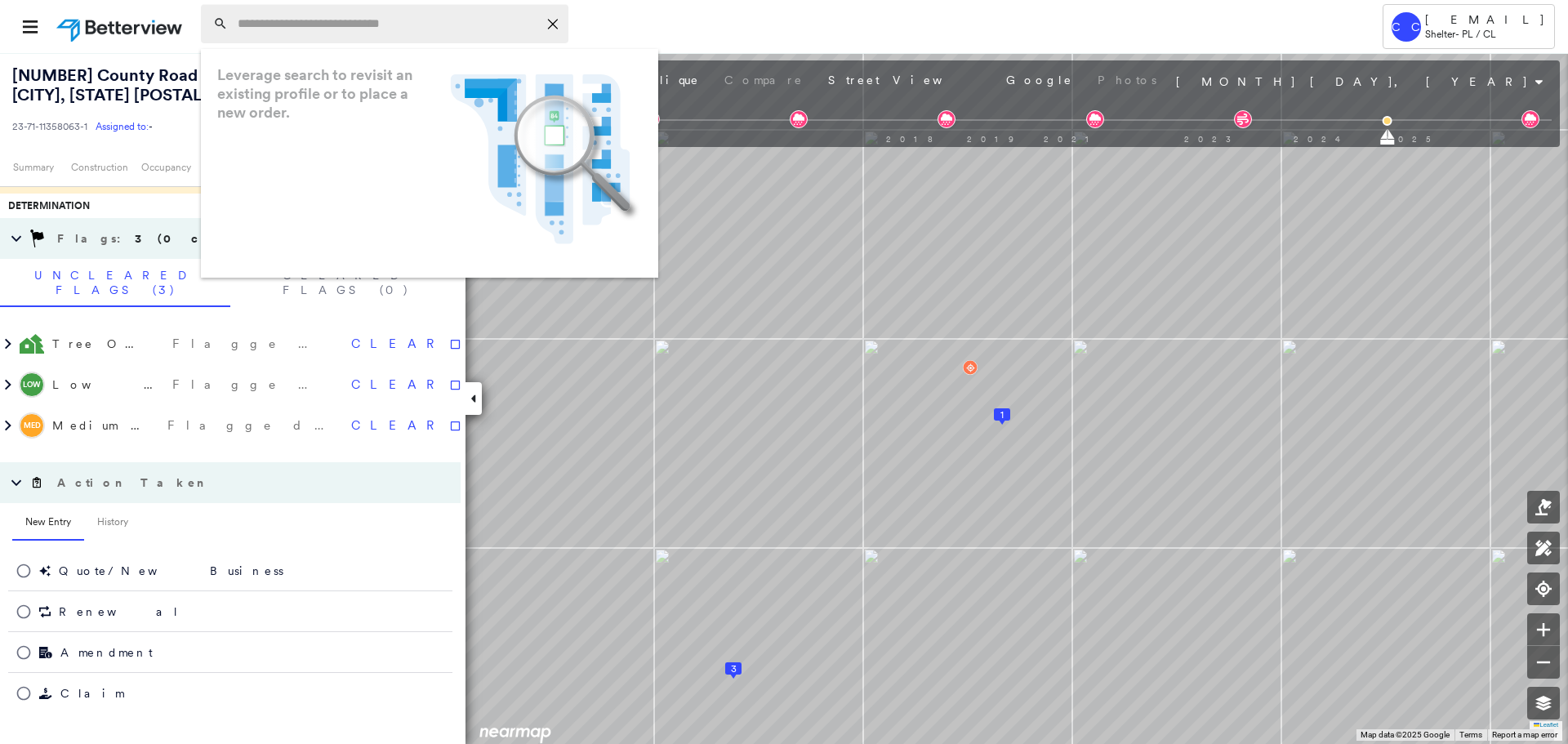 paste on "**********" 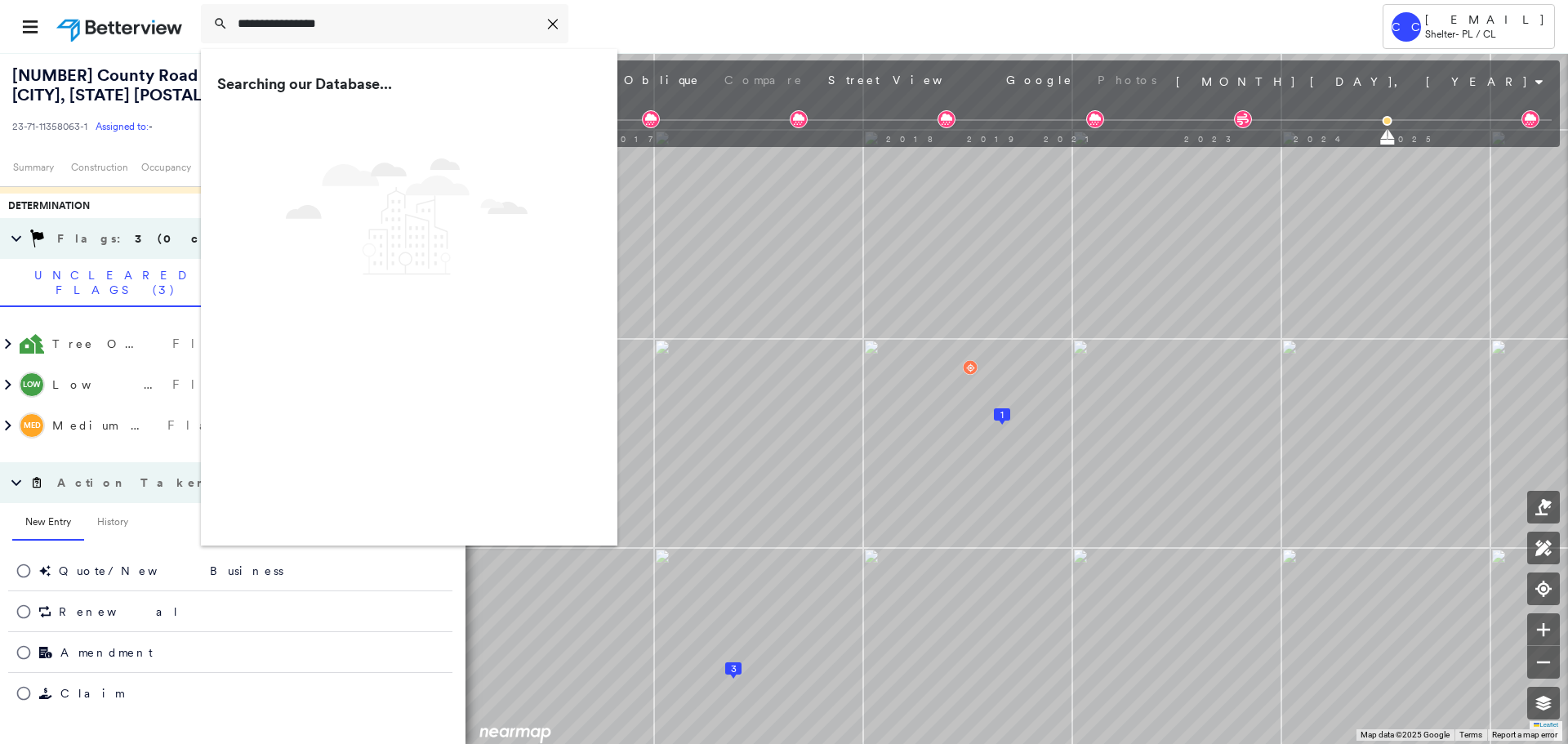 type on "**********" 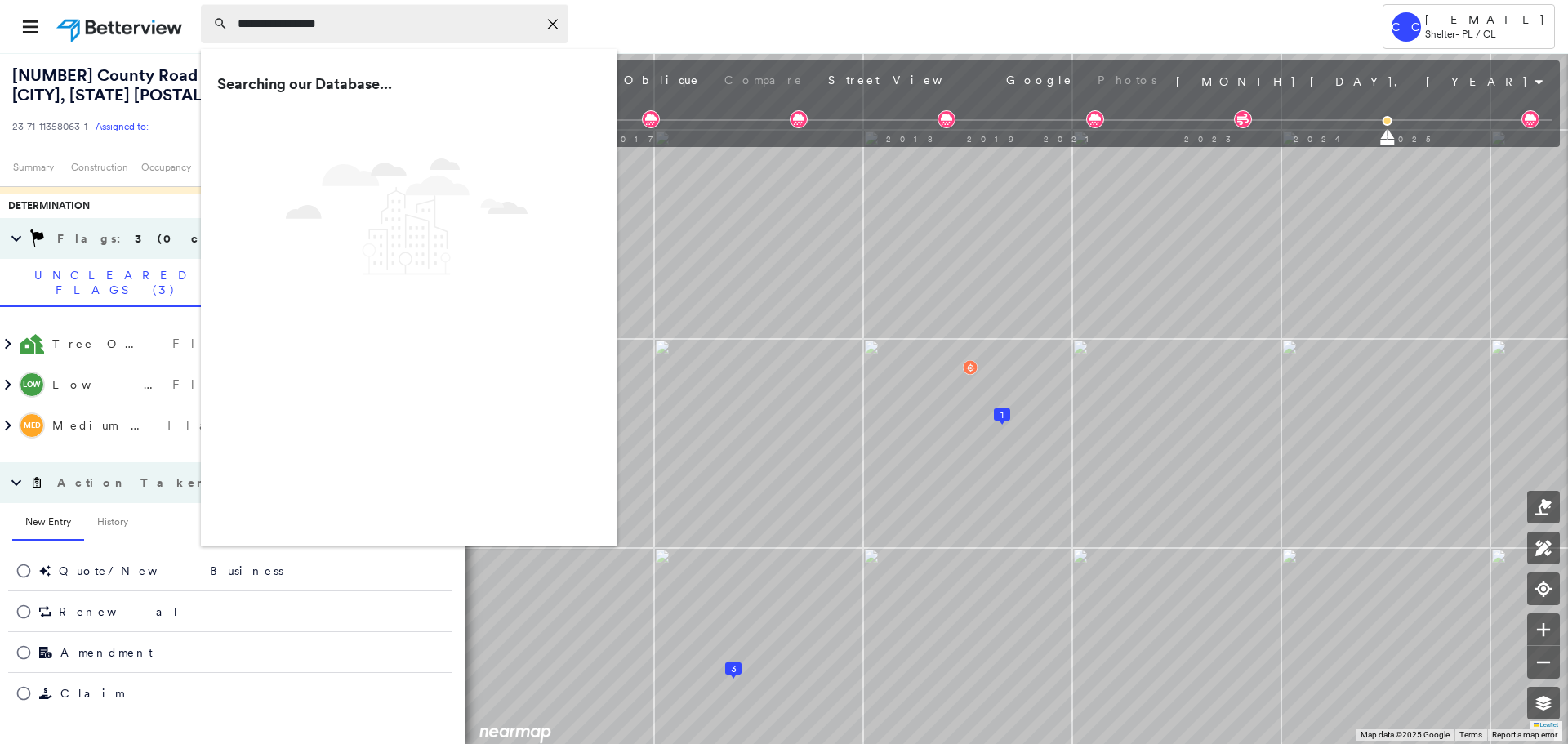 click on "**********" at bounding box center (387, 24) 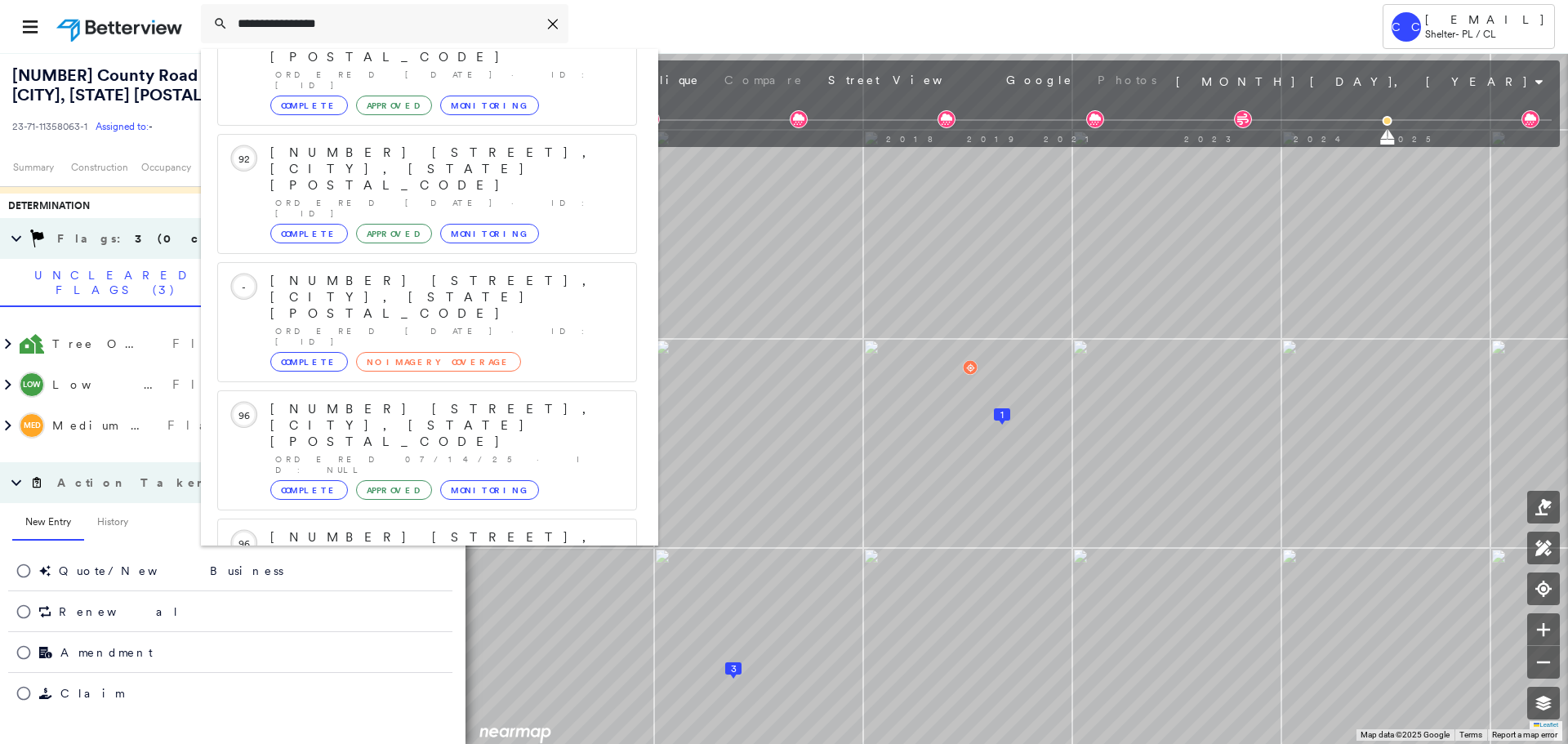 scroll, scrollTop: 174, scrollLeft: 0, axis: vertical 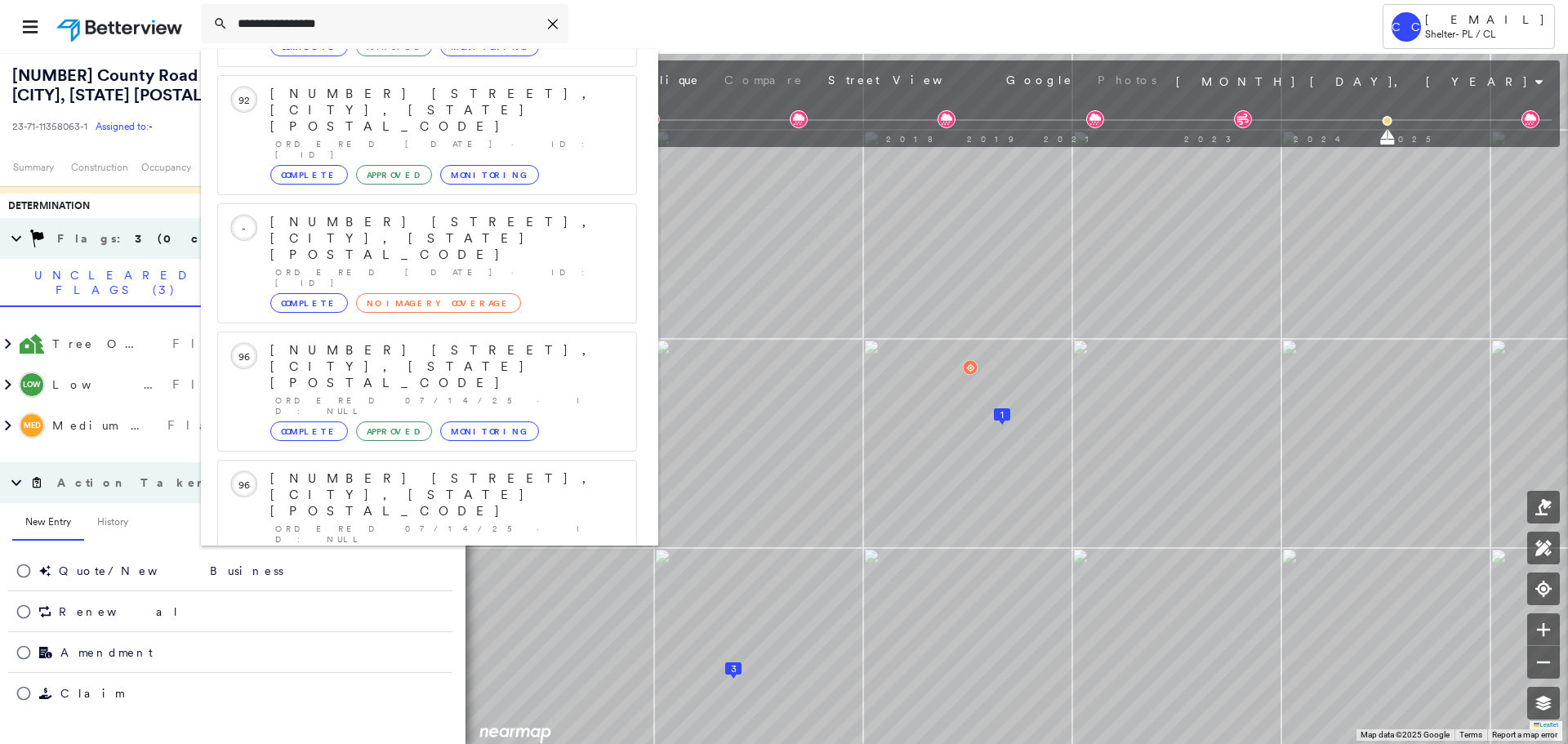 click on "[NUMBER] [STREET] [CITY], [STATE] [POSTAL_CODE]" at bounding box center [409, 733] 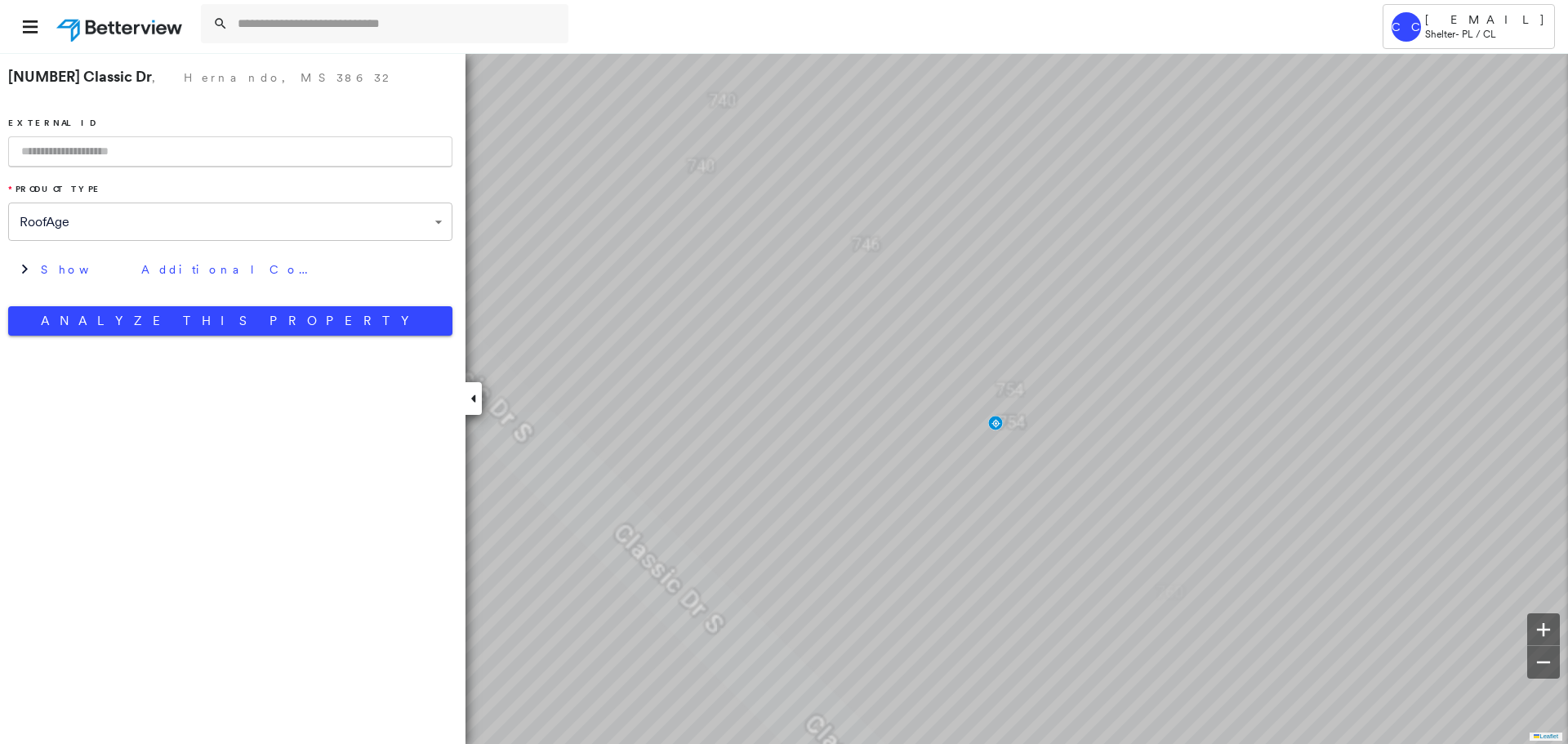 click at bounding box center (230, 152) 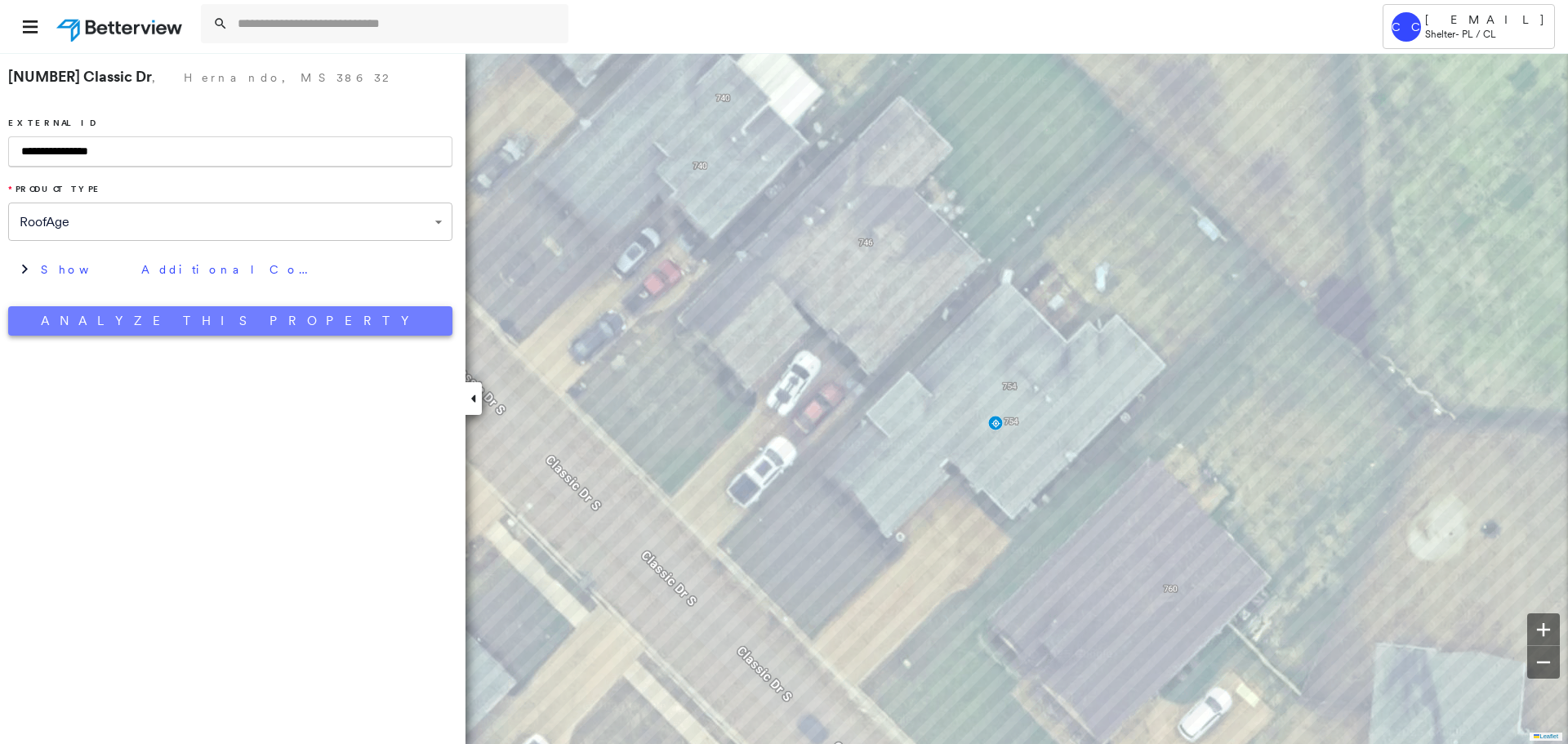 type on "**********" 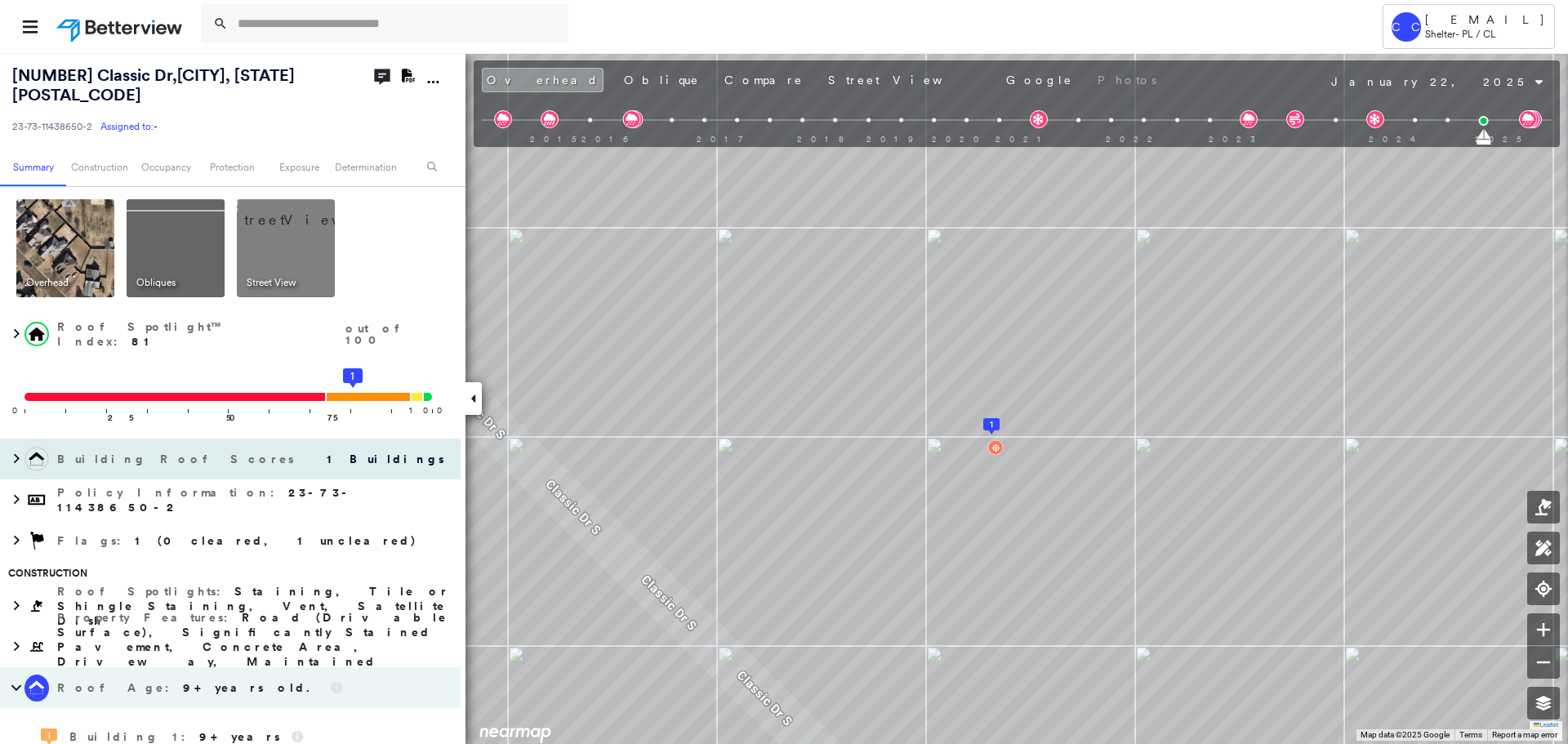 click on "Building Roof Scores 1 Buildings" at bounding box center [230, 459] 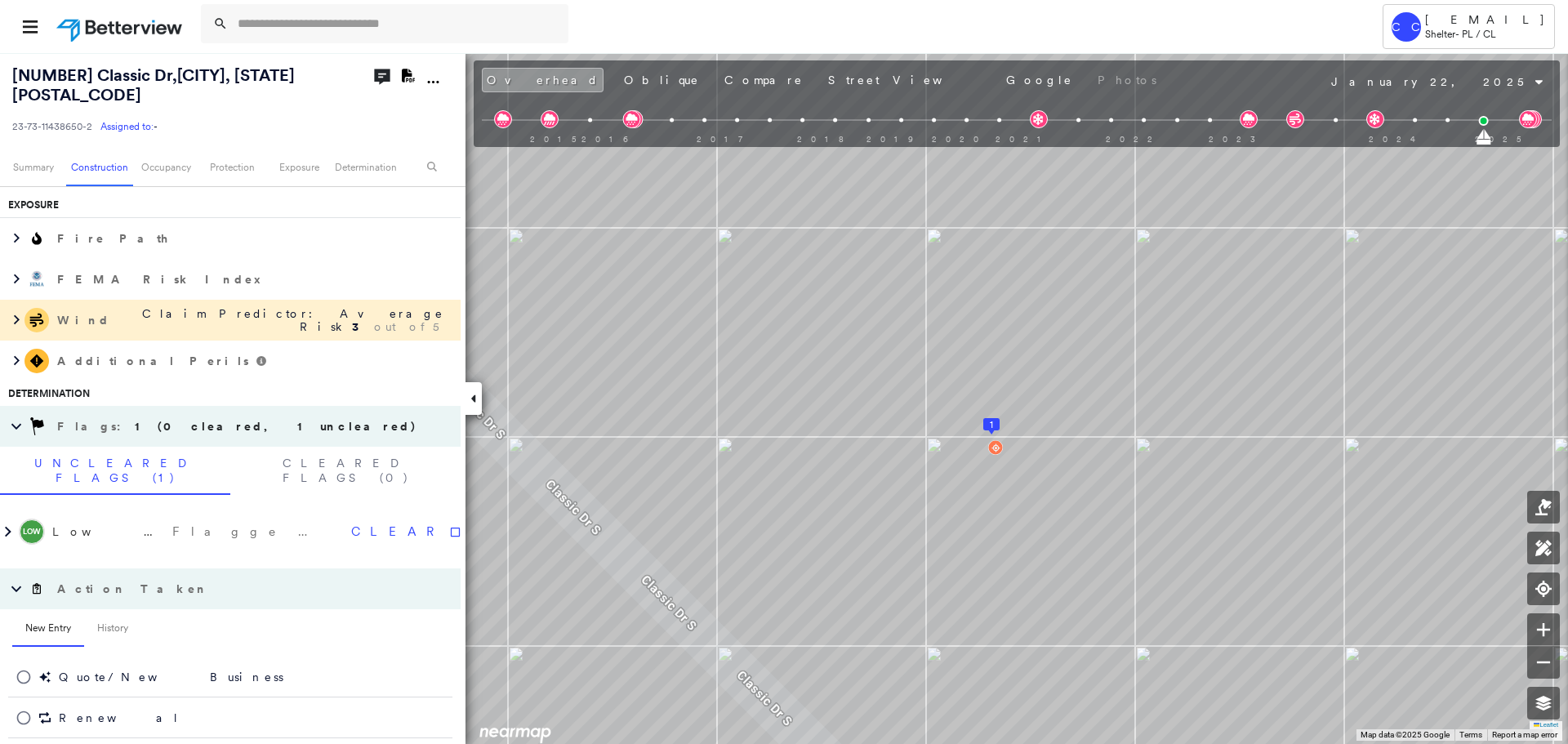 scroll, scrollTop: 1009, scrollLeft: 0, axis: vertical 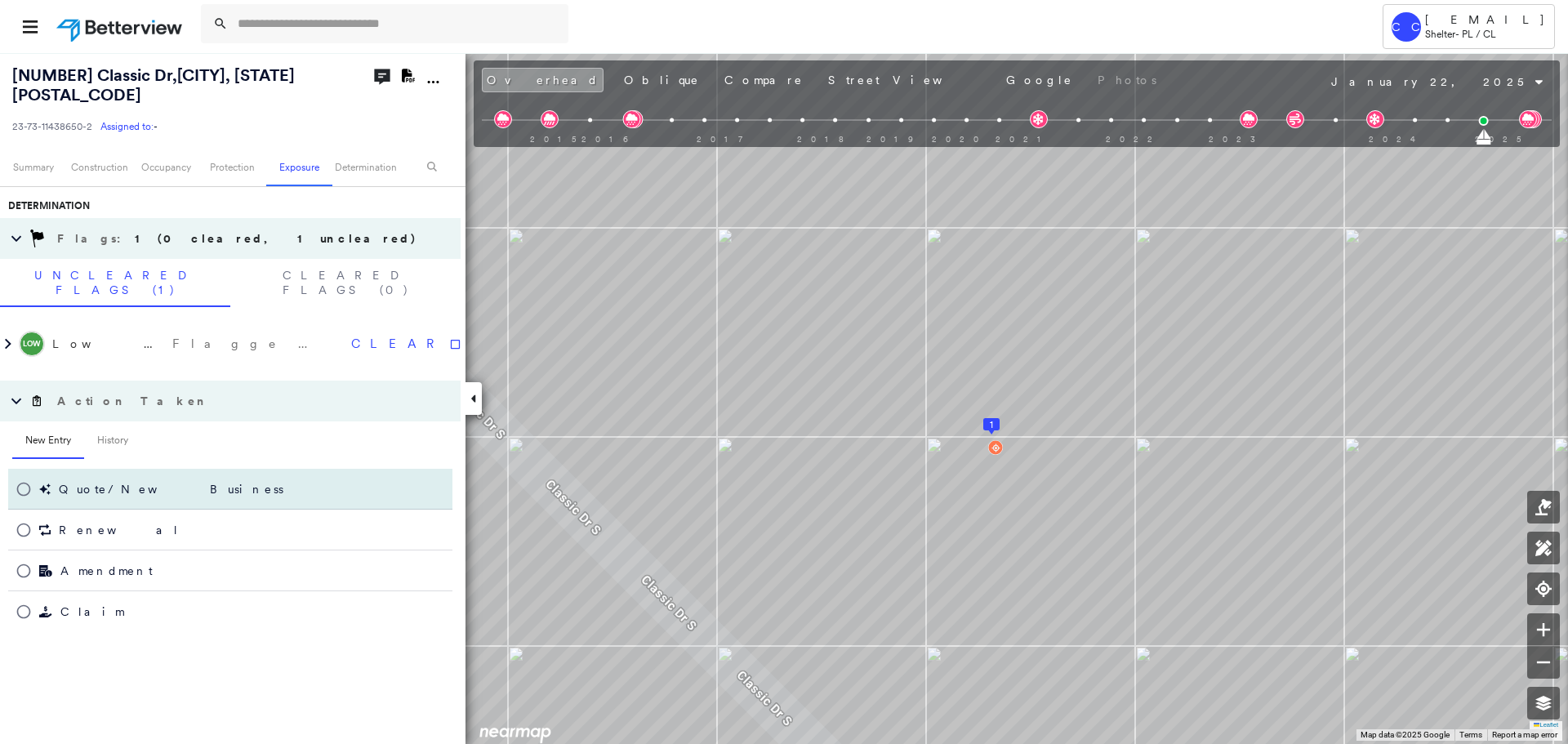 click on "Quote/New Business" at bounding box center (171, 489) 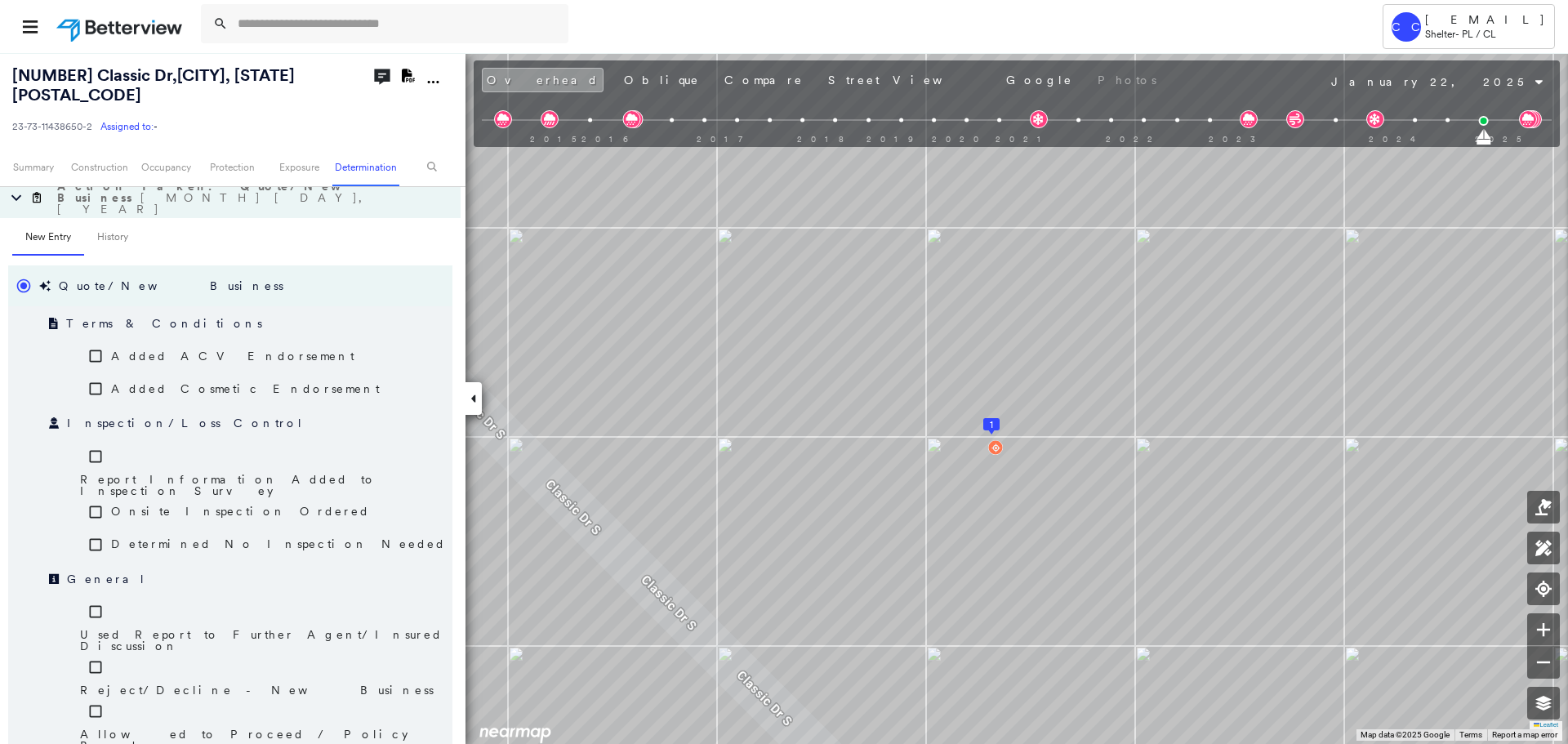 scroll, scrollTop: 1335, scrollLeft: 0, axis: vertical 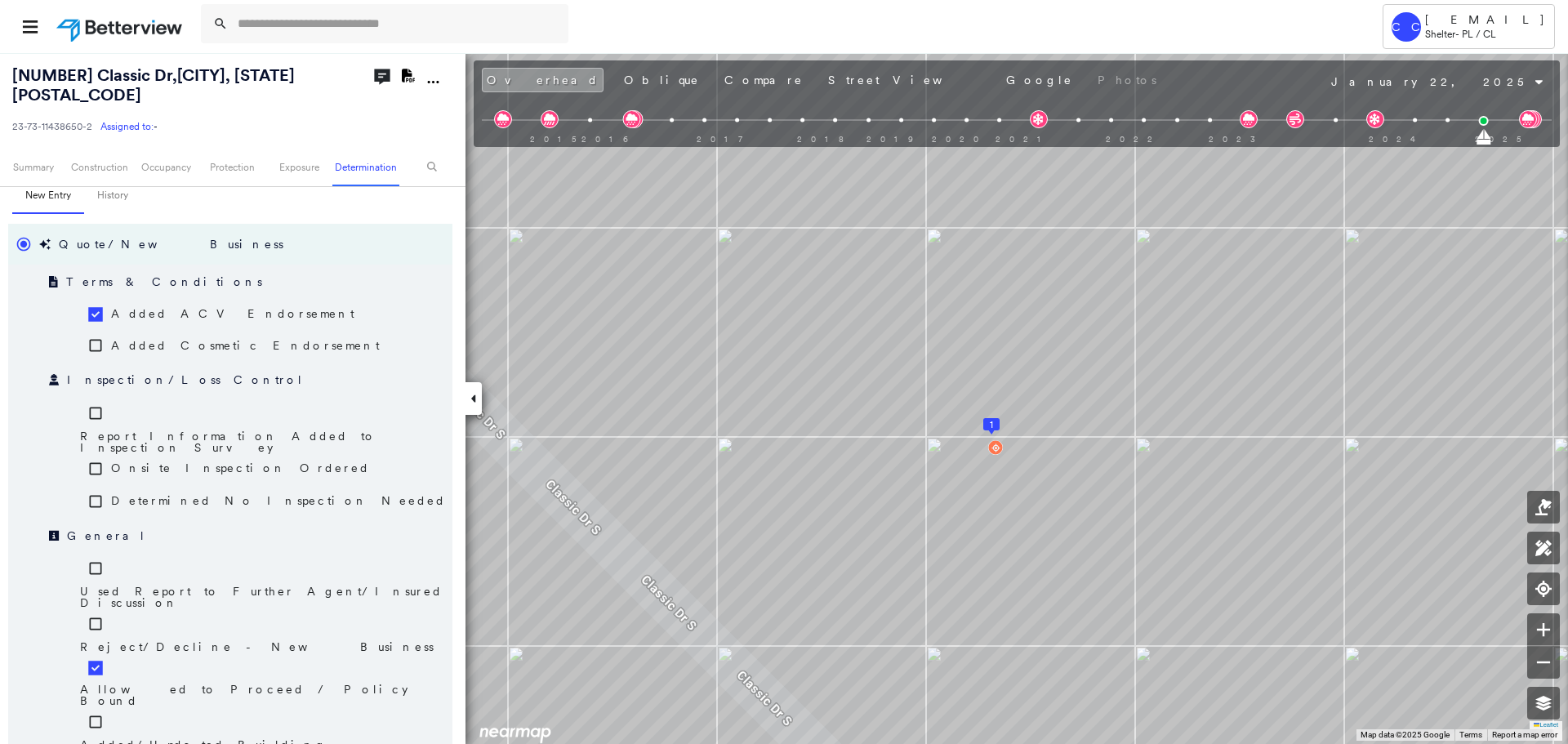click on "Save" at bounding box center [365, 862] 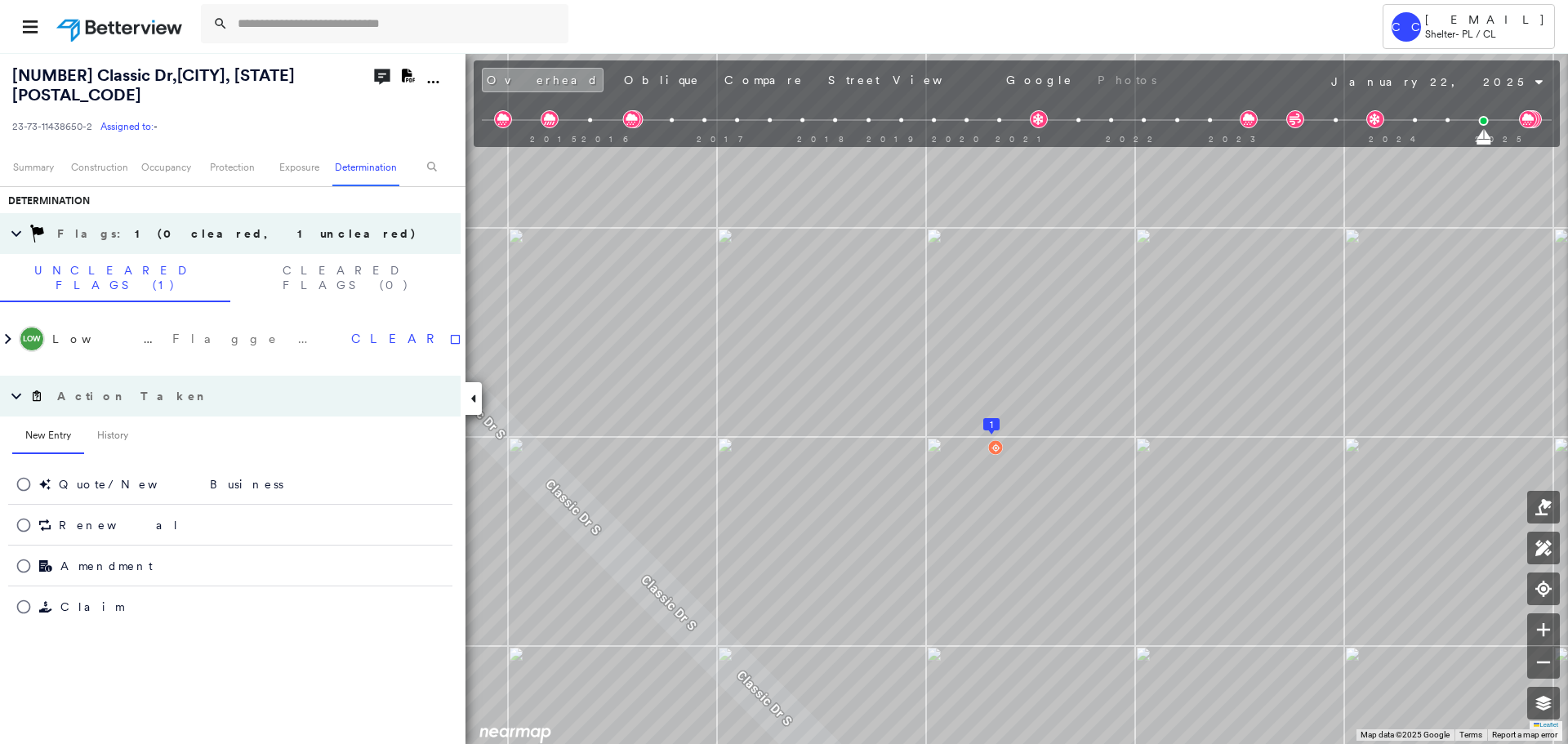 scroll, scrollTop: 1009, scrollLeft: 0, axis: vertical 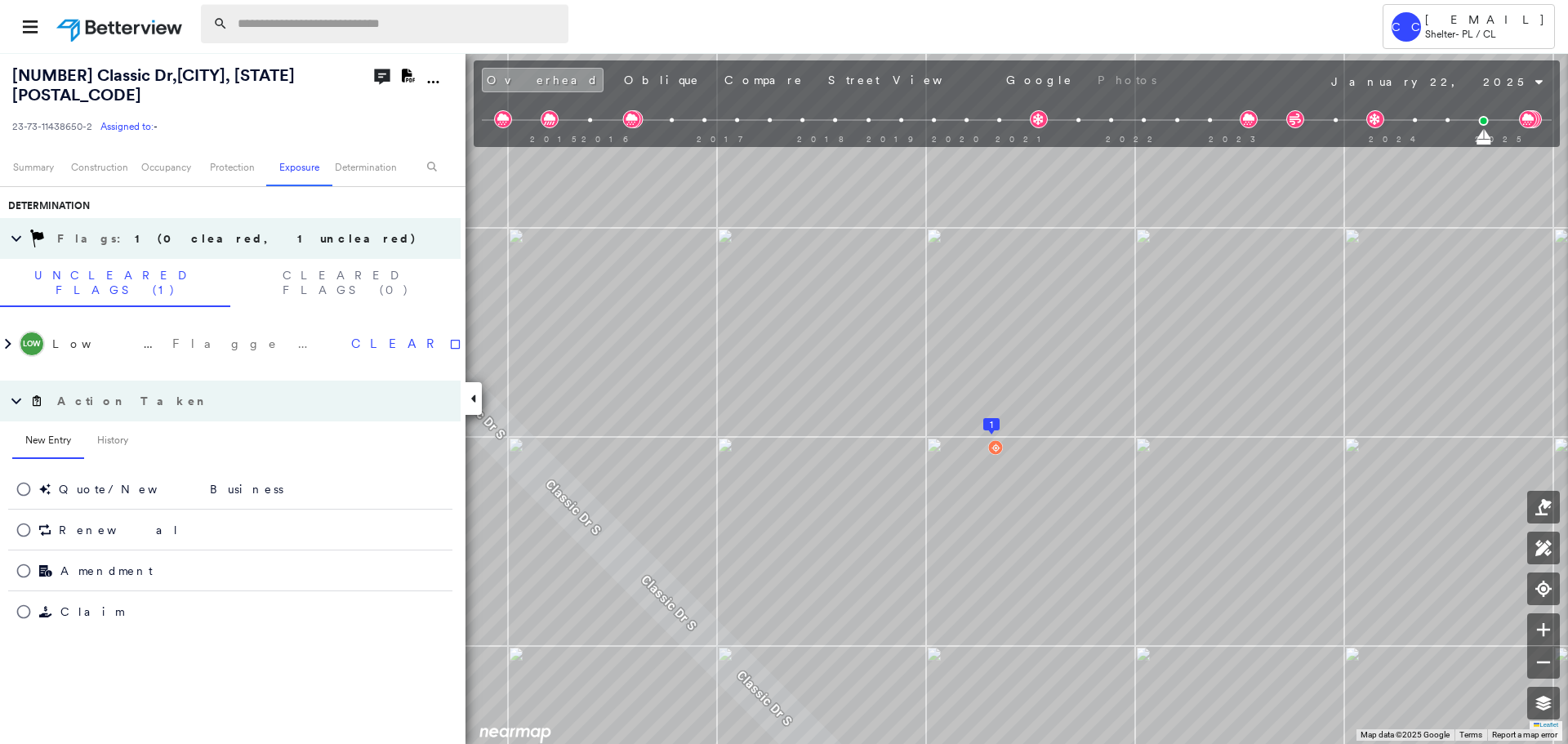 click at bounding box center (398, 24) 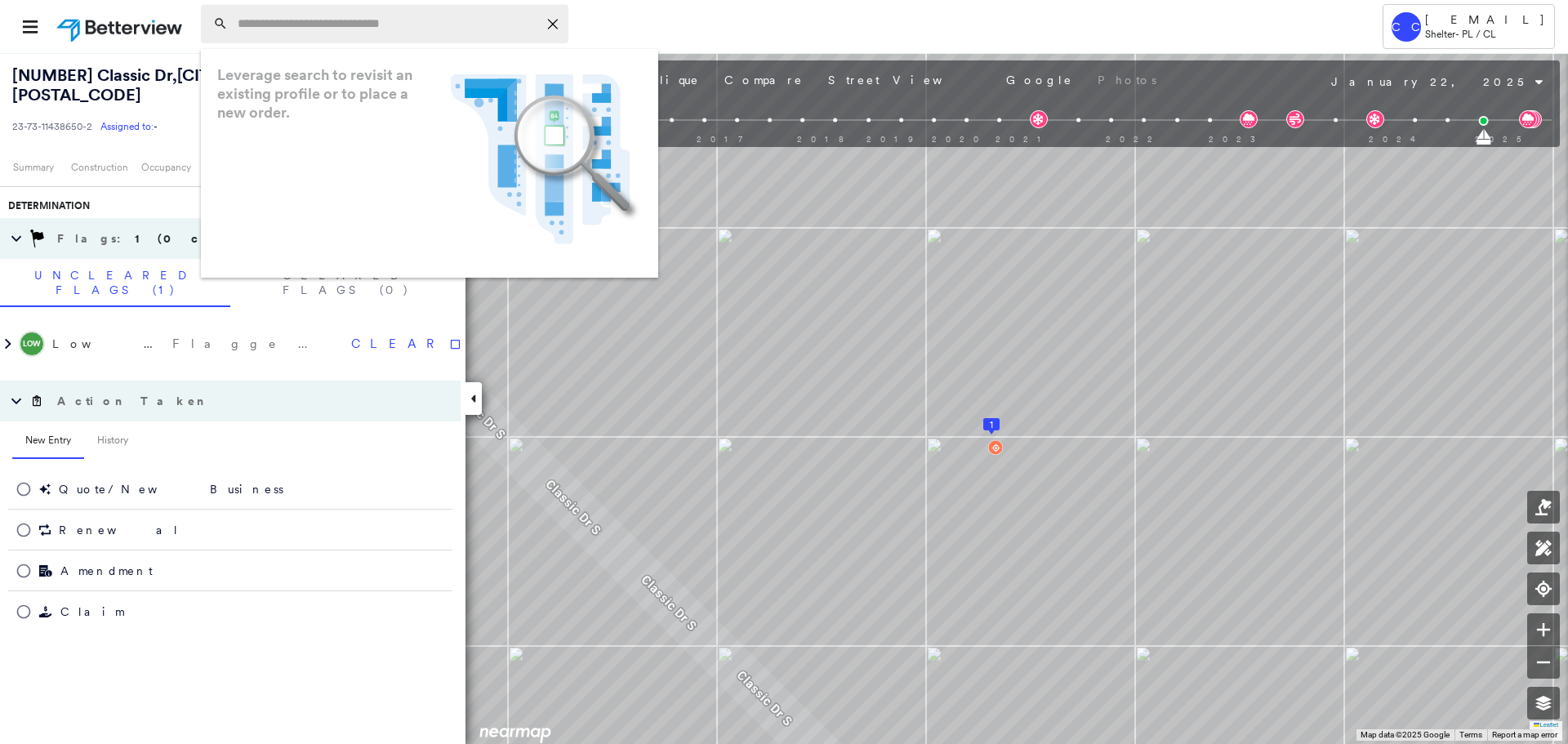 paste on "**********" 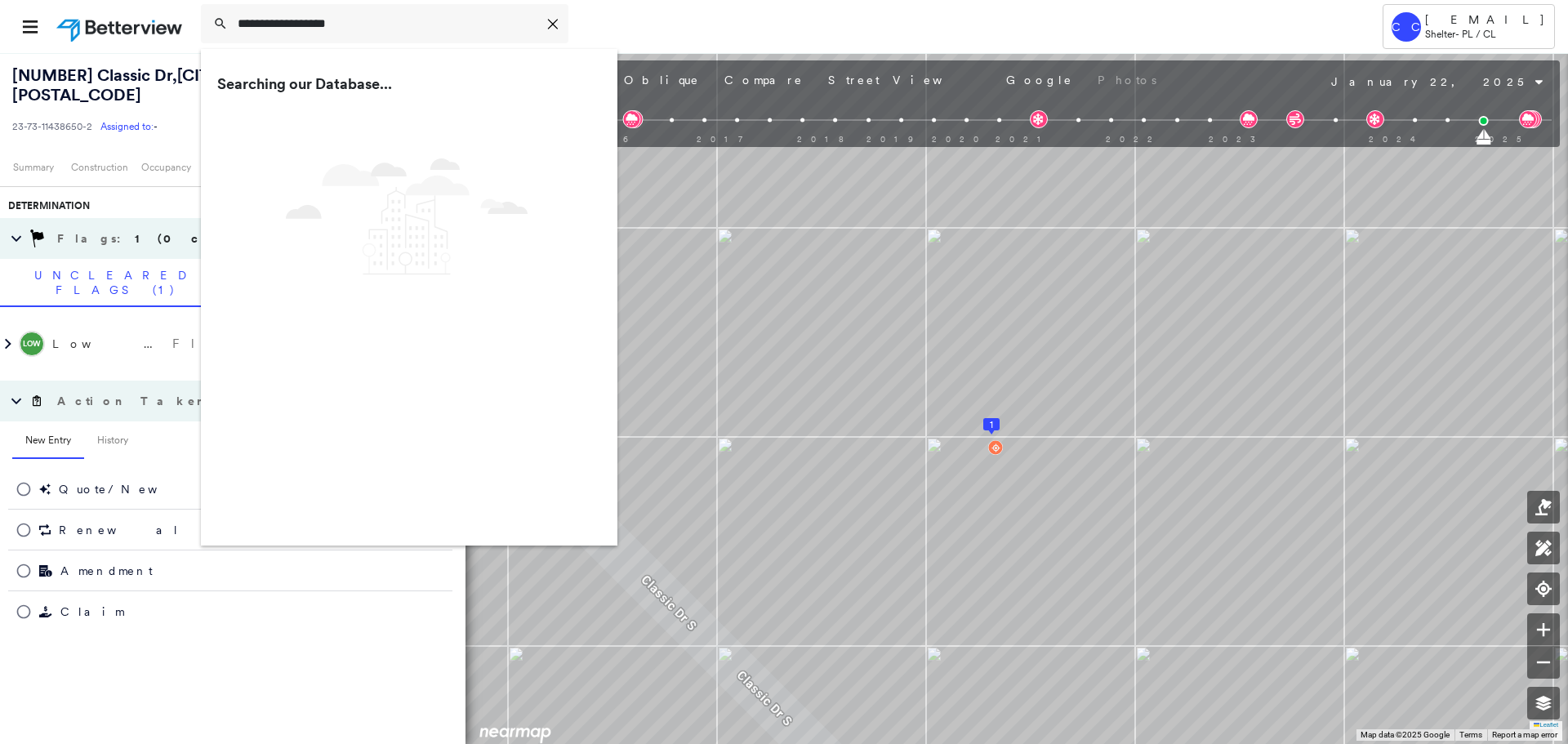 type on "**********" 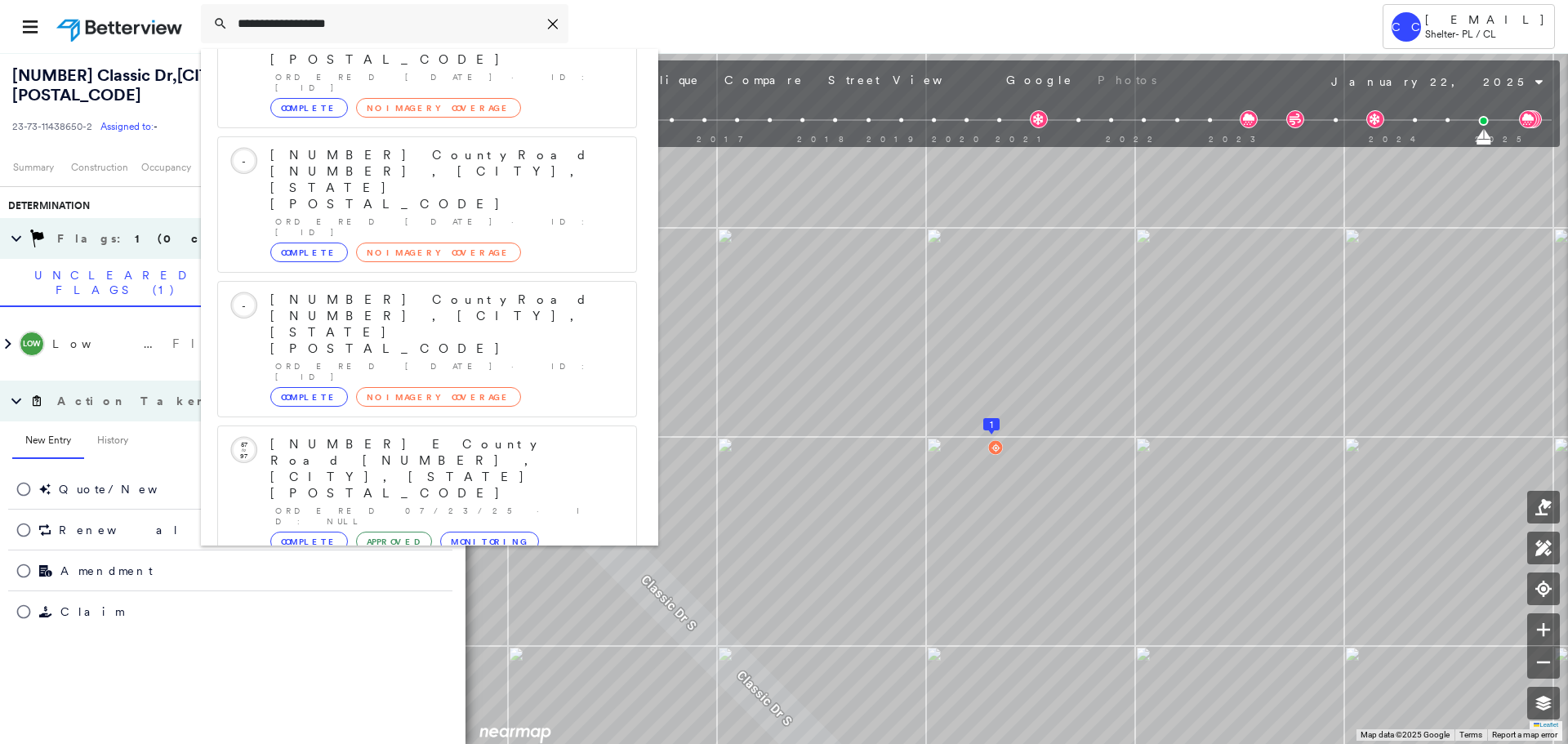 scroll, scrollTop: 174, scrollLeft: 0, axis: vertical 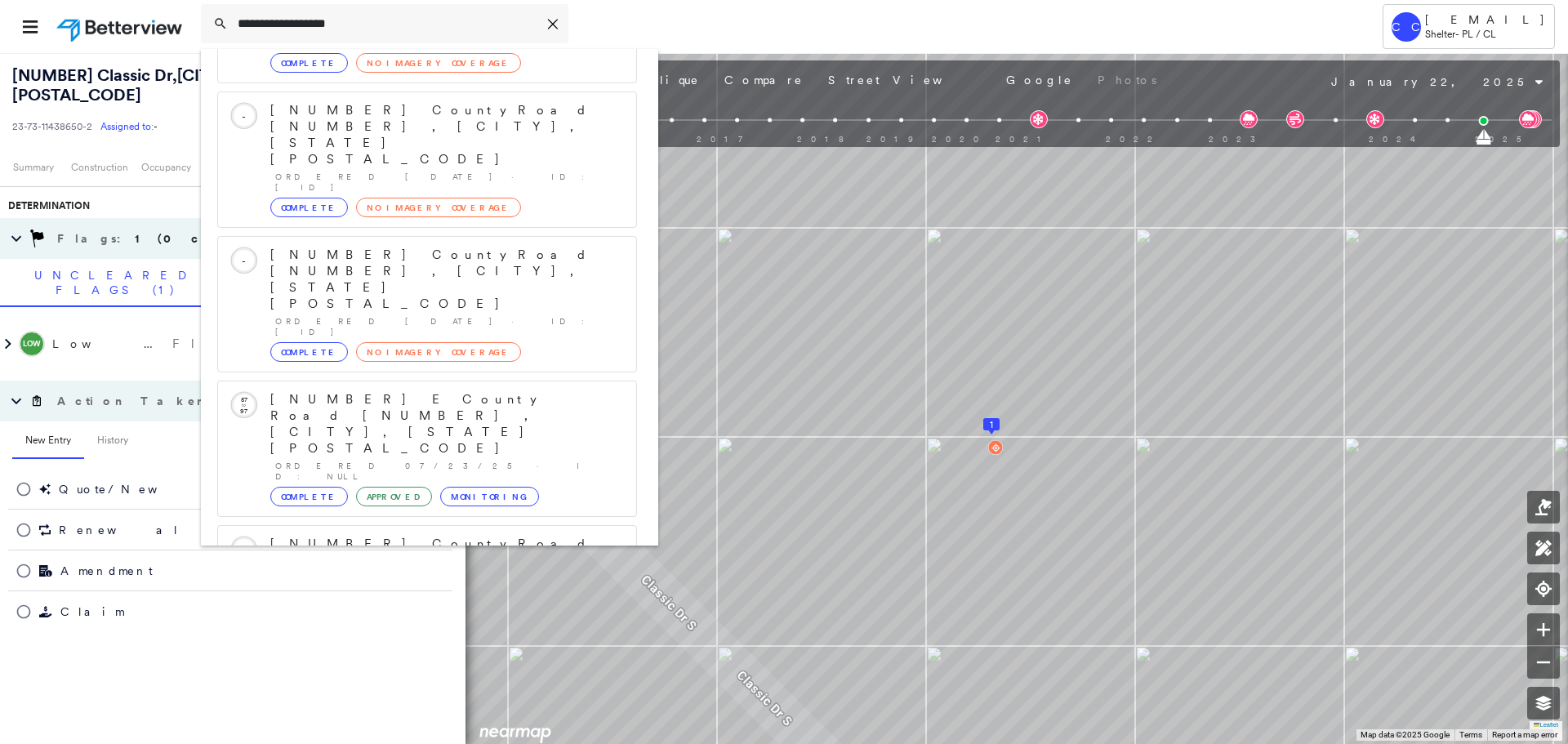 click on "[NUMBER] County Road [NUMBER], [CITY], [STATE] [POSTAL_CODE]" at bounding box center [409, 815] 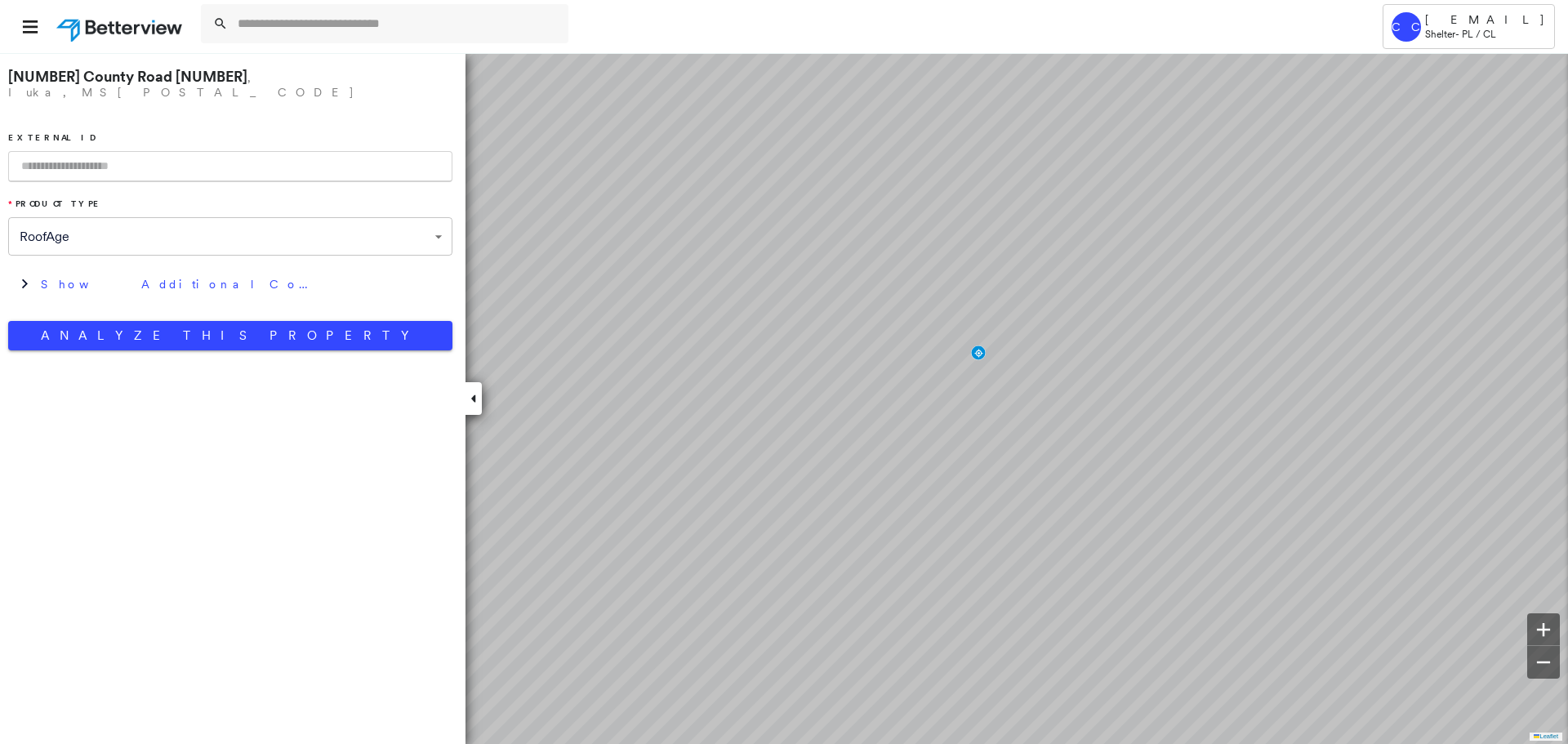 click at bounding box center [230, 167] 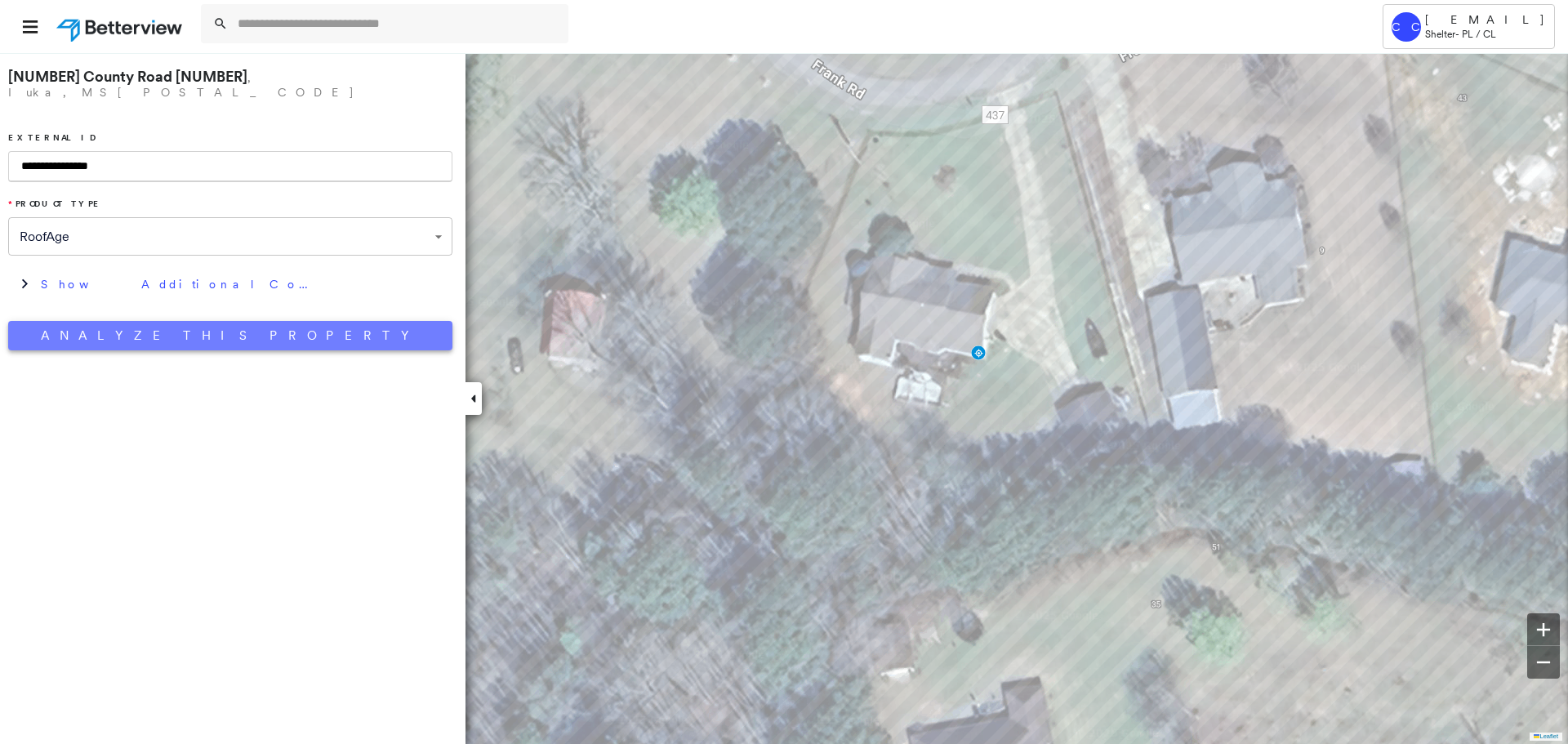 type on "**********" 